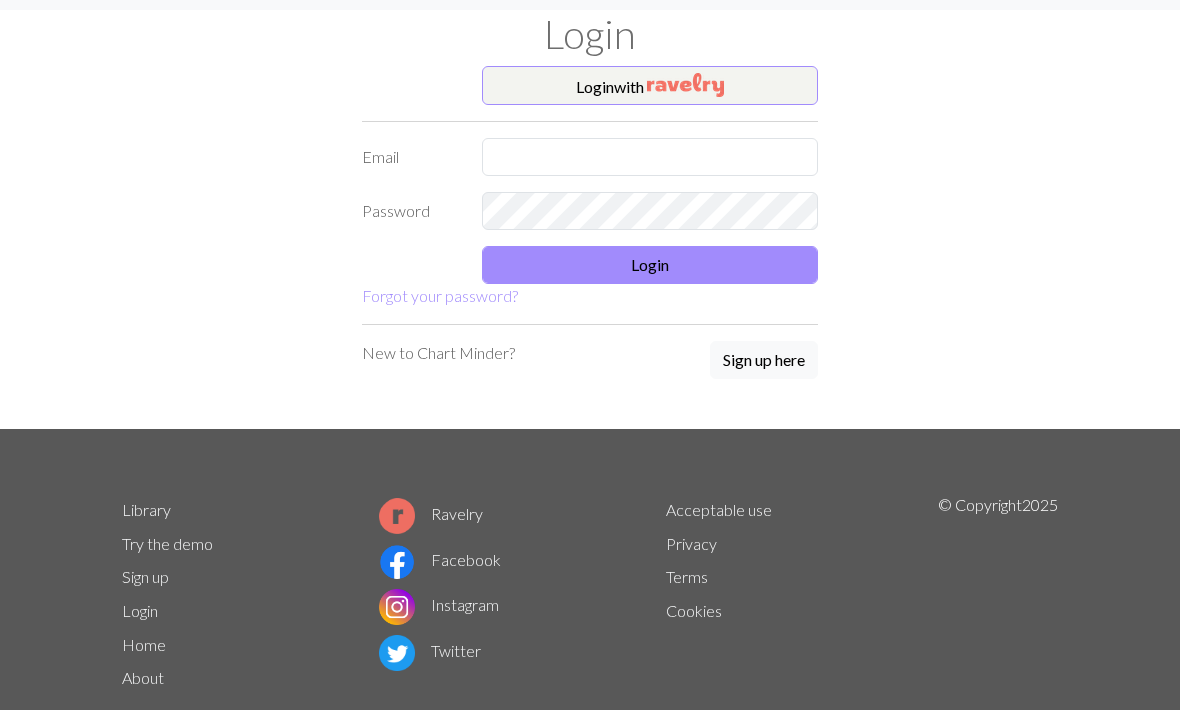 scroll, scrollTop: 50, scrollLeft: 0, axis: vertical 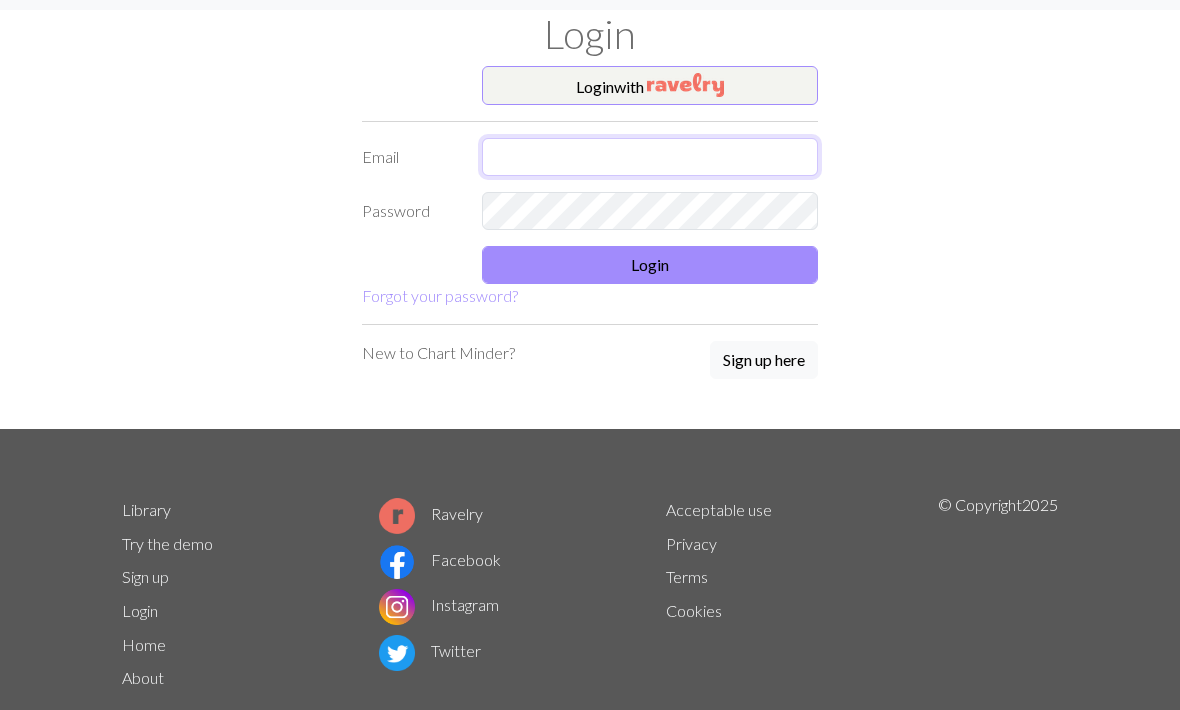 click at bounding box center [650, 157] 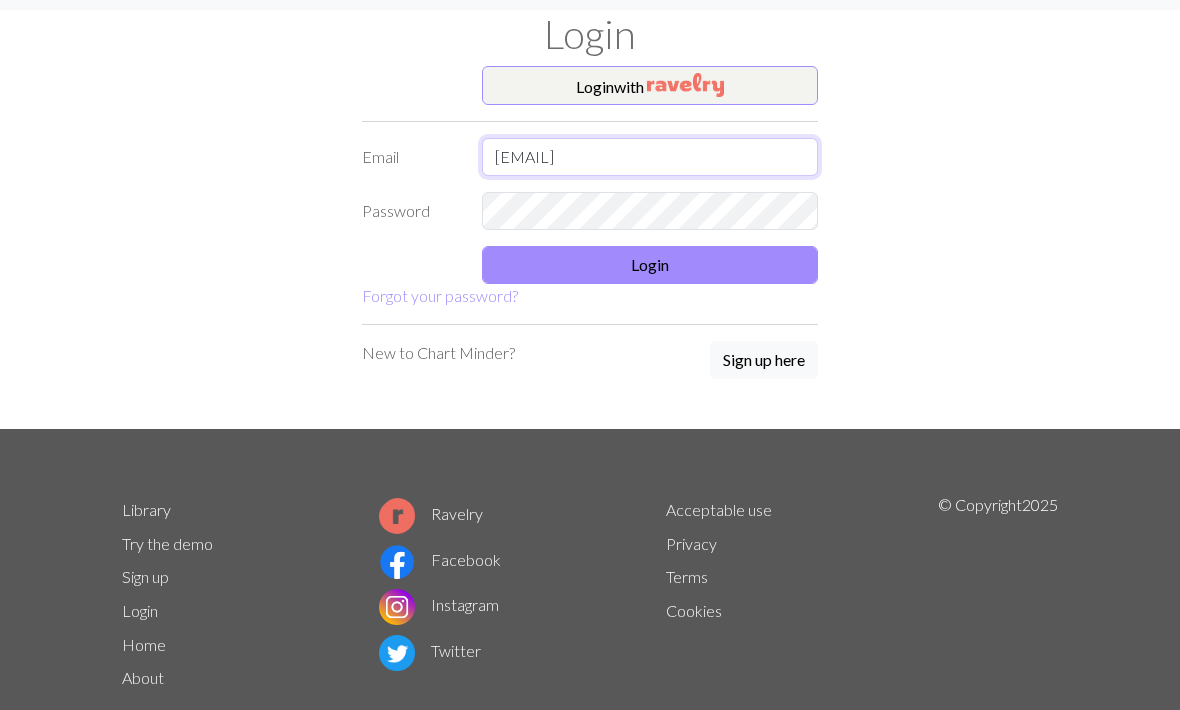 type on "[EMAIL]" 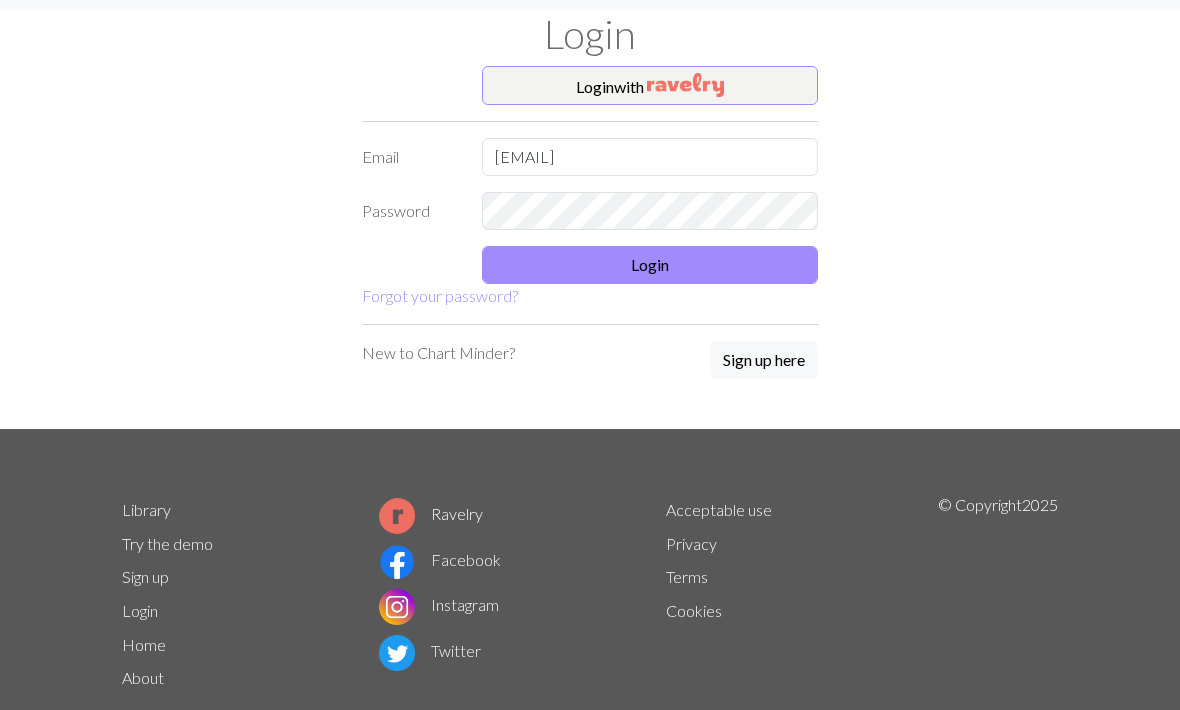 click on "Login" at bounding box center [650, 266] 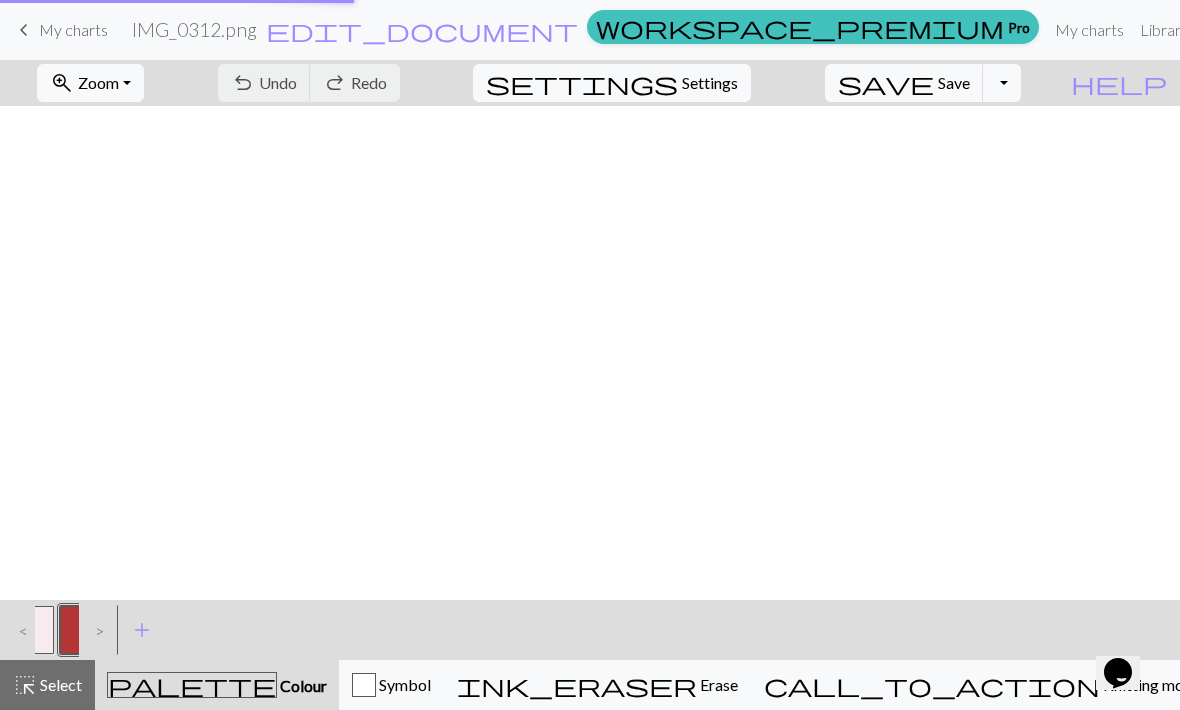 scroll, scrollTop: 0, scrollLeft: 0, axis: both 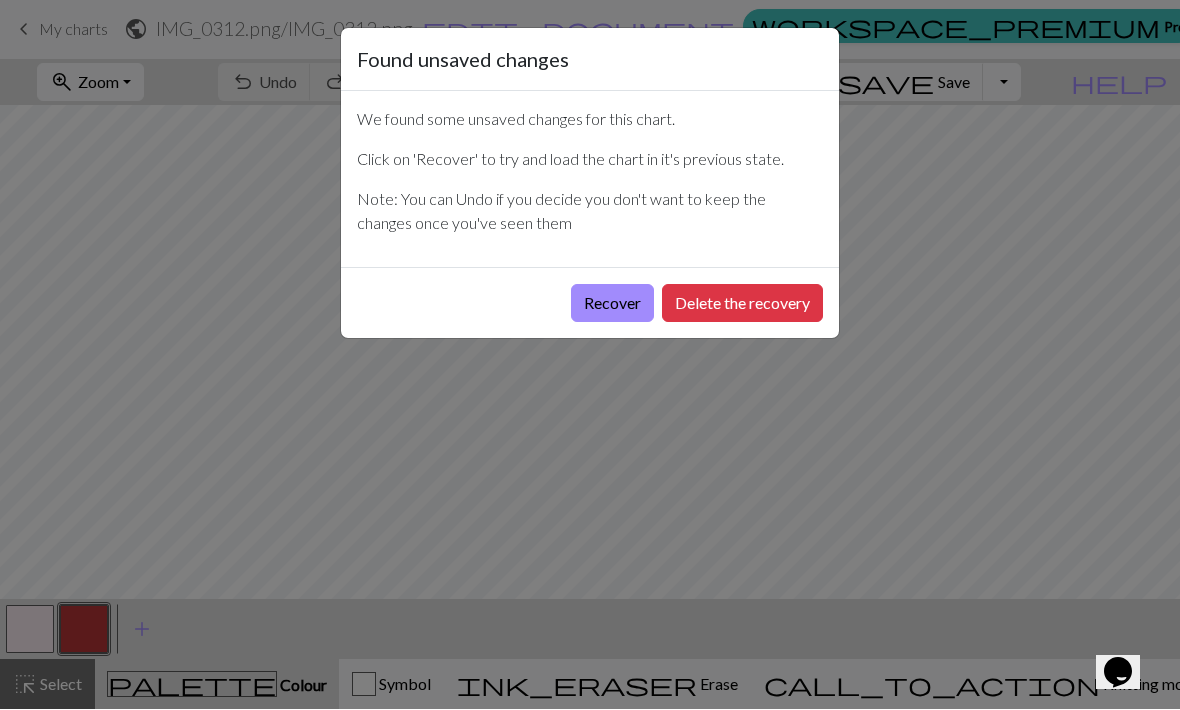 click on "Delete the recovery" at bounding box center (742, 304) 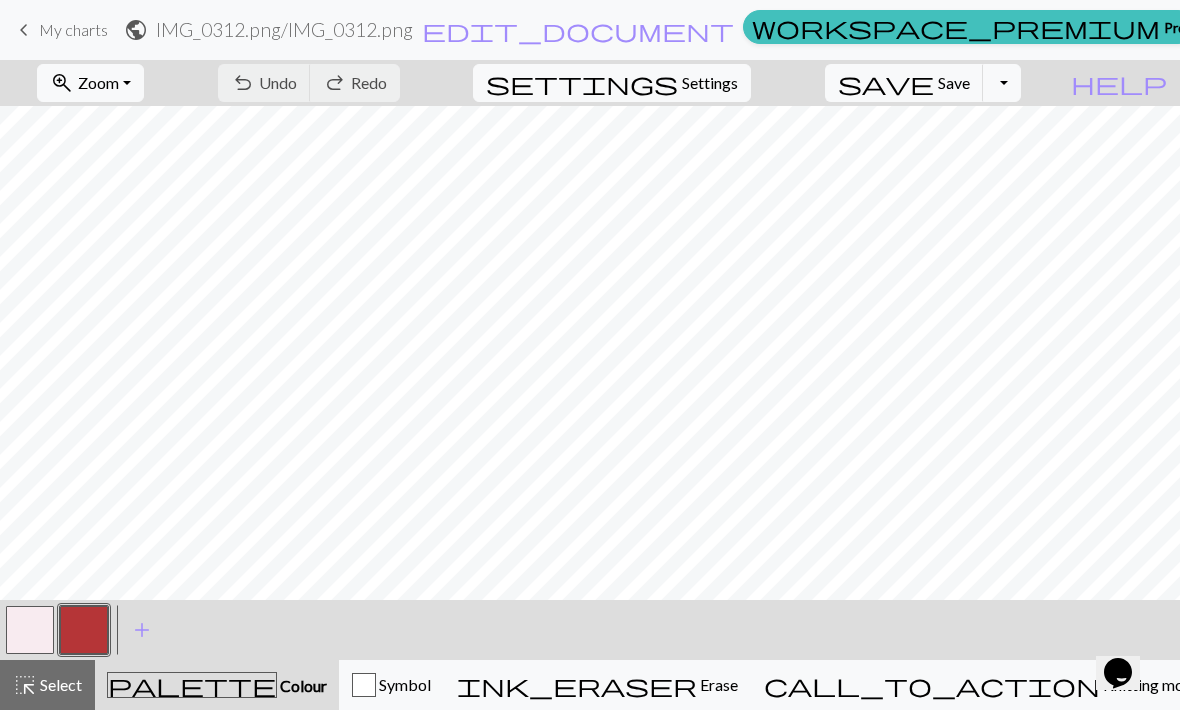 click on "My charts" at bounding box center (1245, 30) 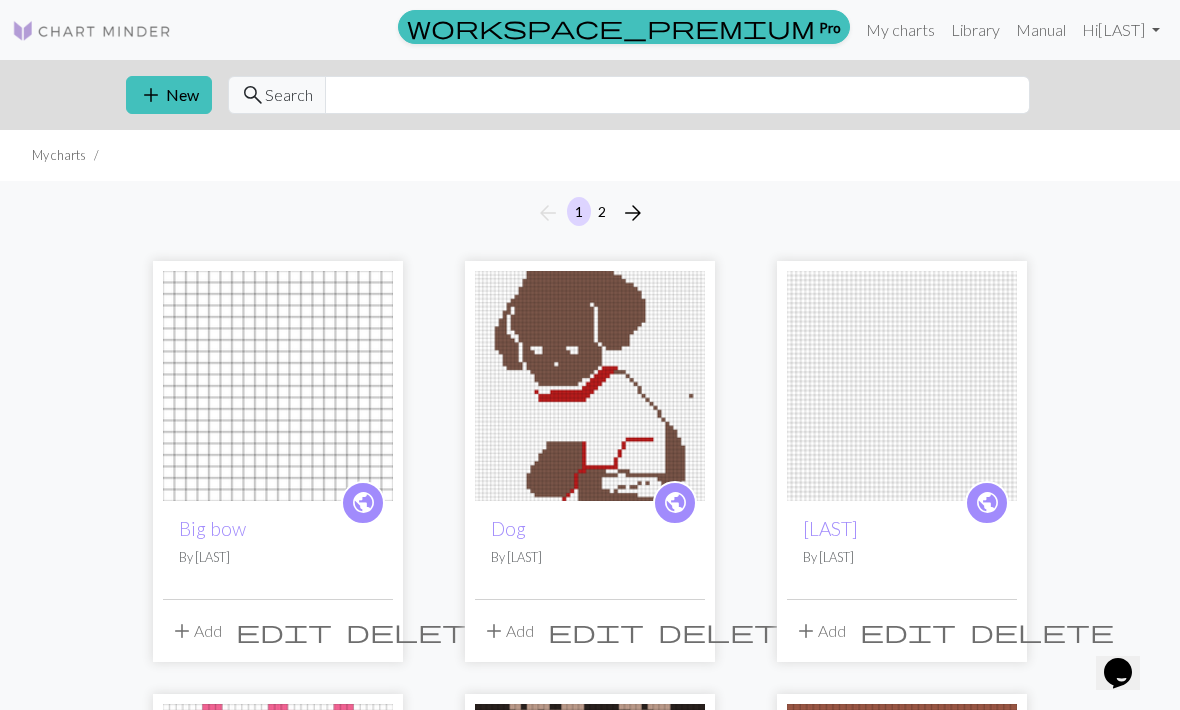 click on "add   New" at bounding box center [169, 95] 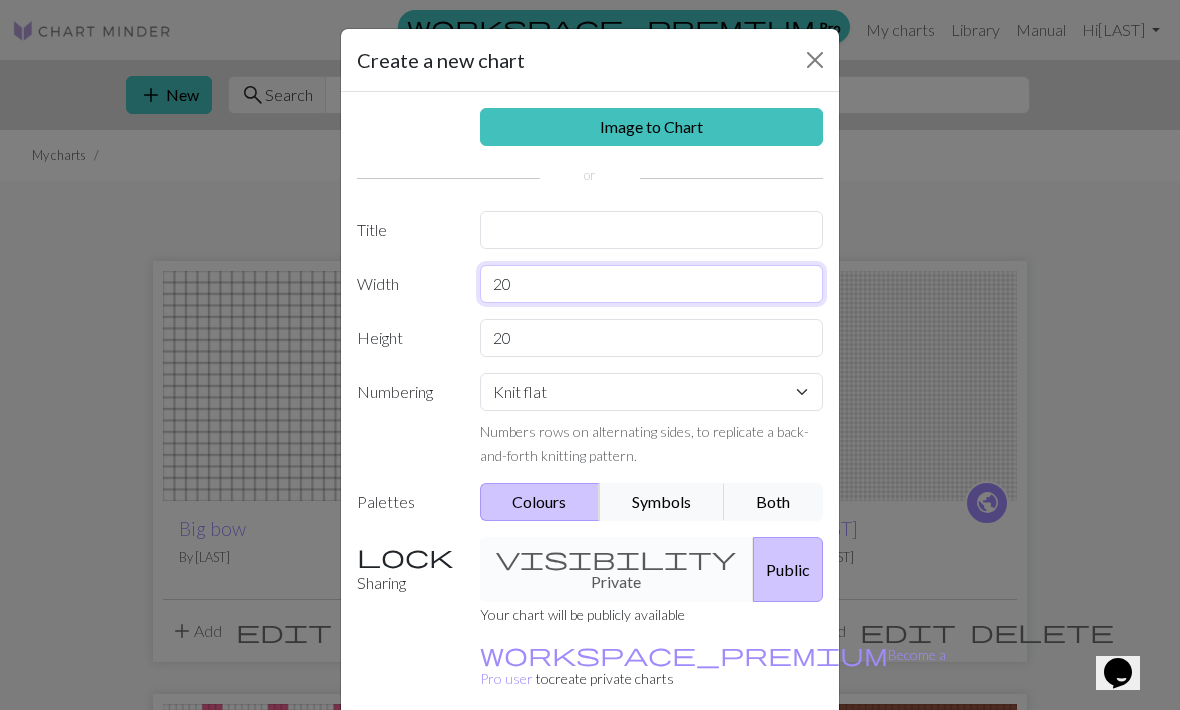 click on "20" at bounding box center (652, 284) 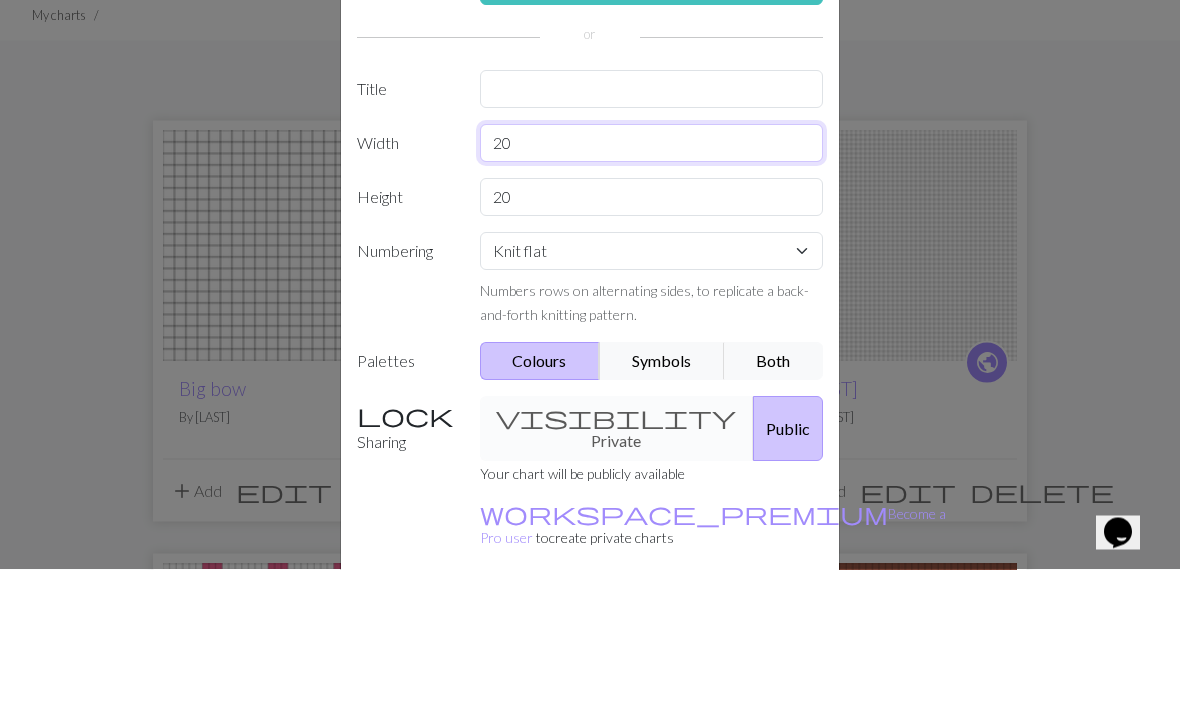 type on "2" 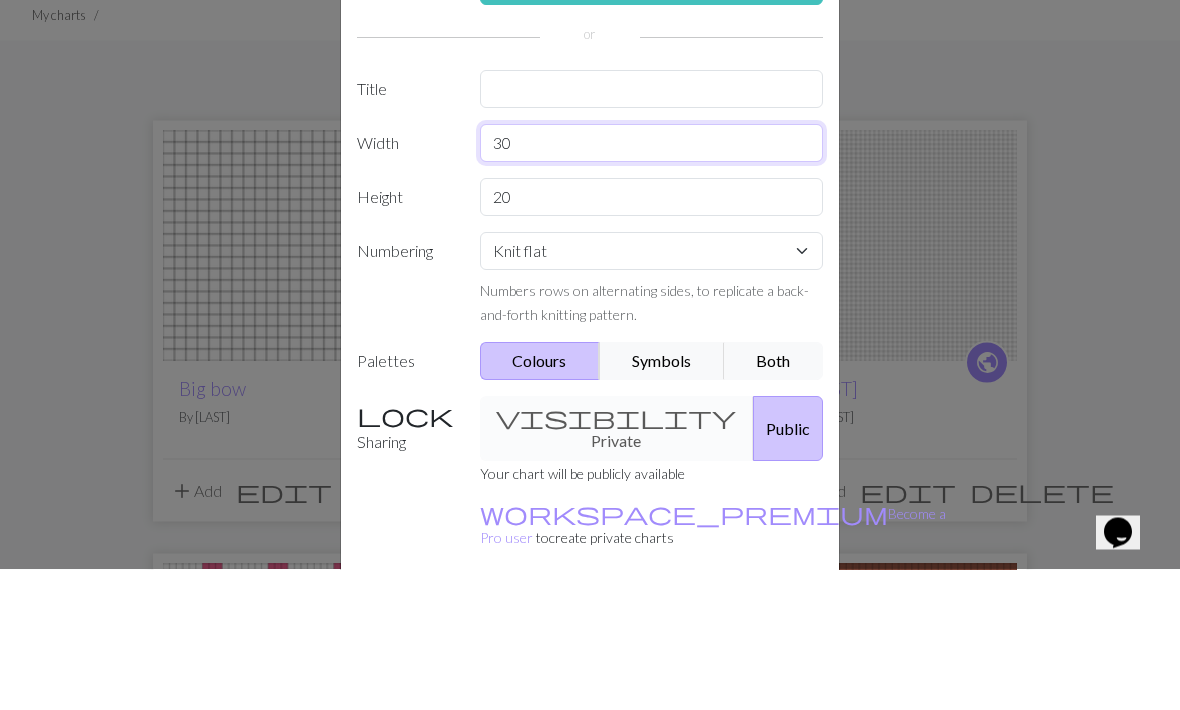 type on "30" 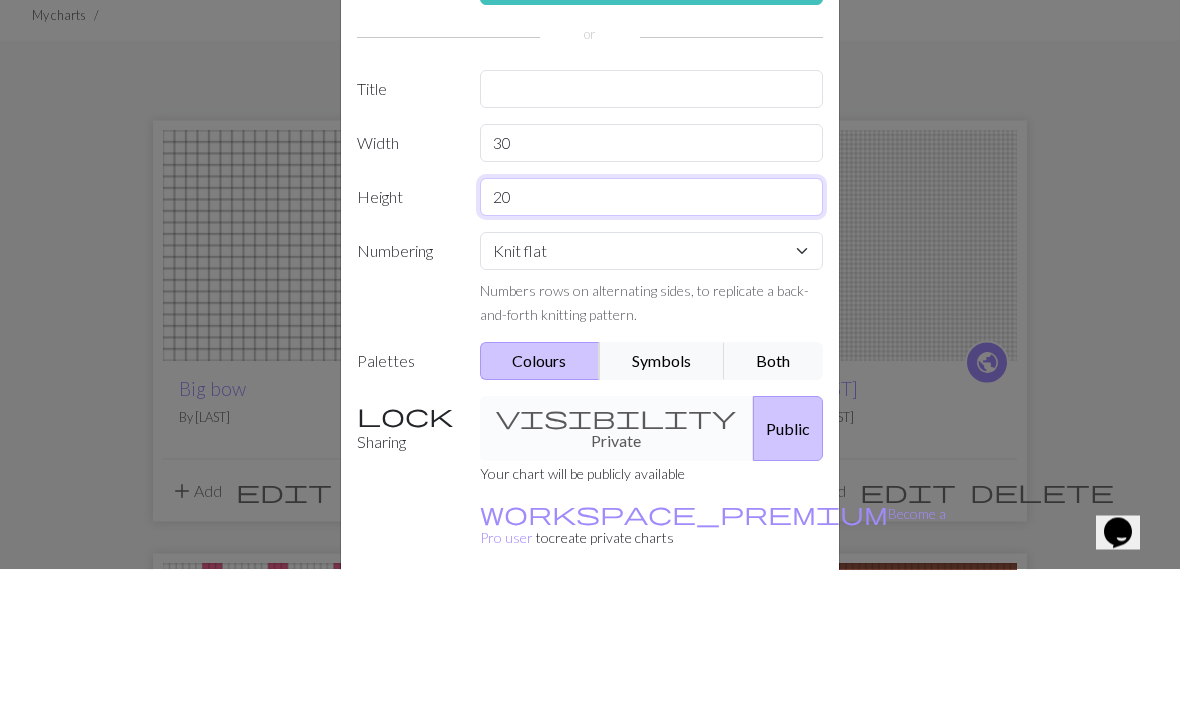 click on "20" at bounding box center (652, 338) 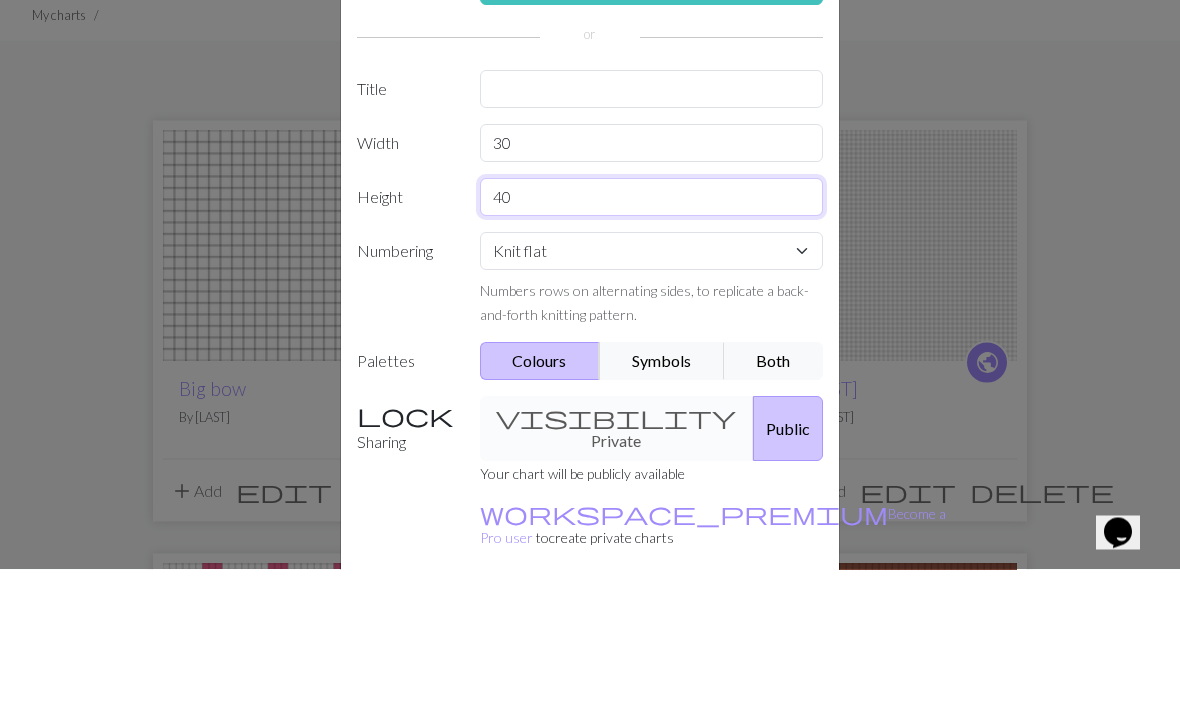 type on "40" 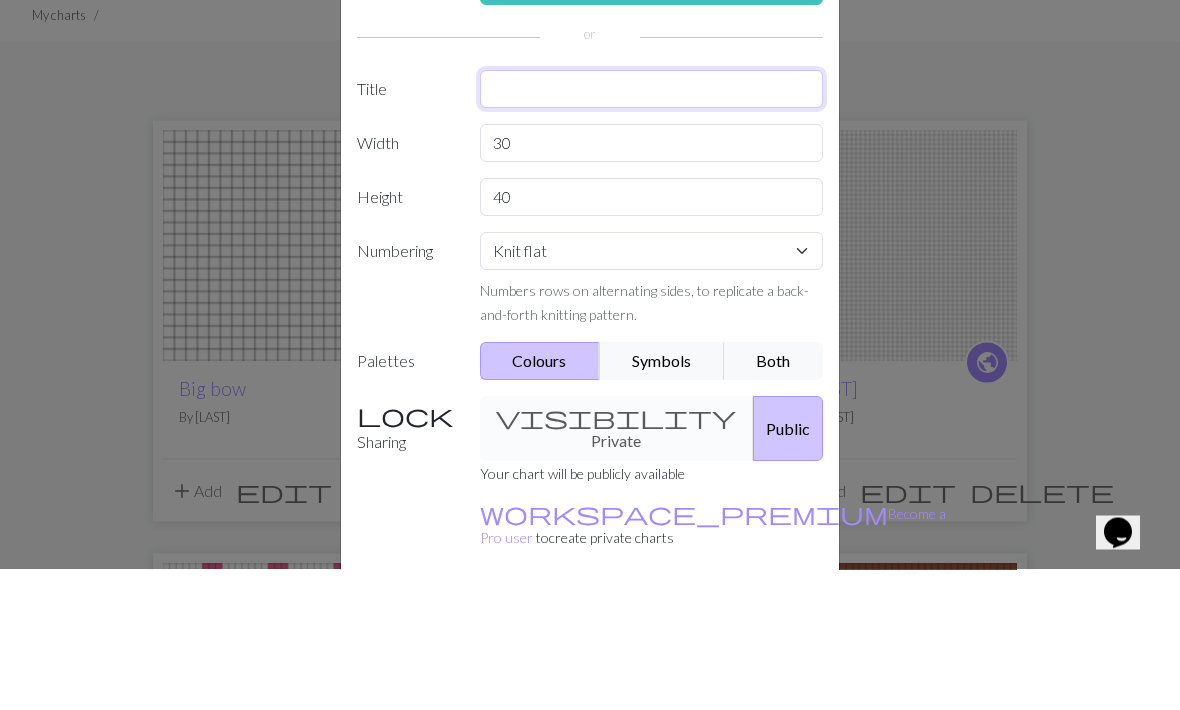 click at bounding box center (652, 230) 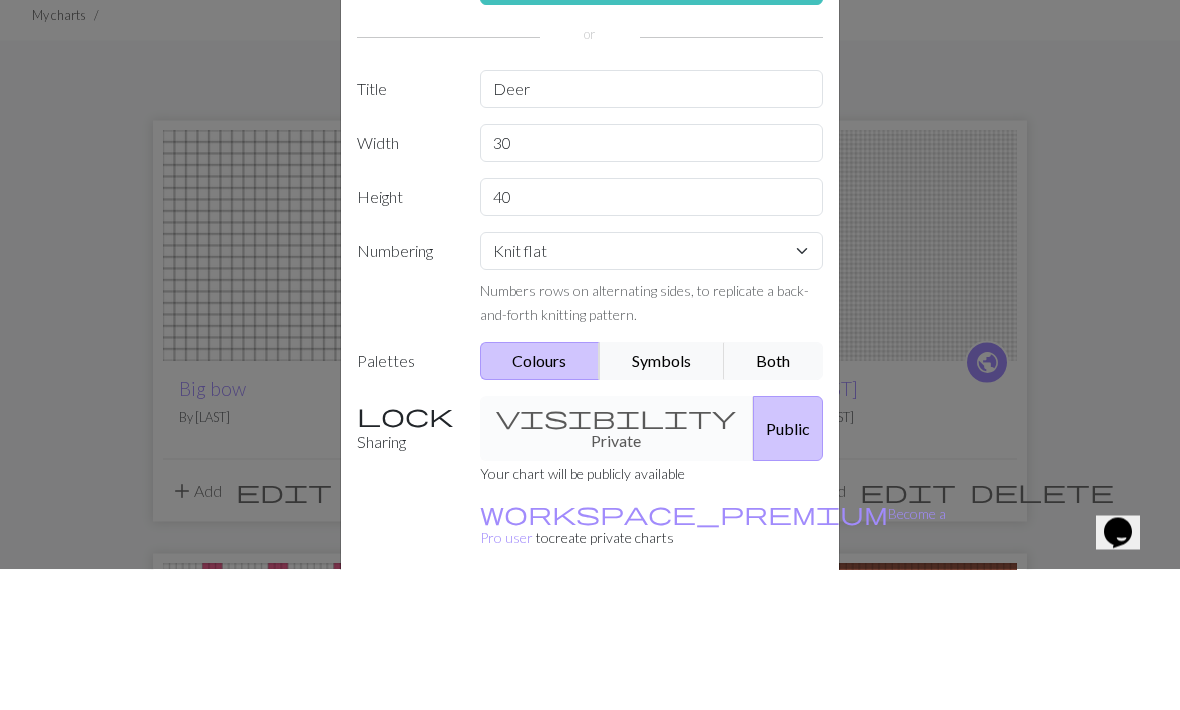 scroll, scrollTop: 141, scrollLeft: 0, axis: vertical 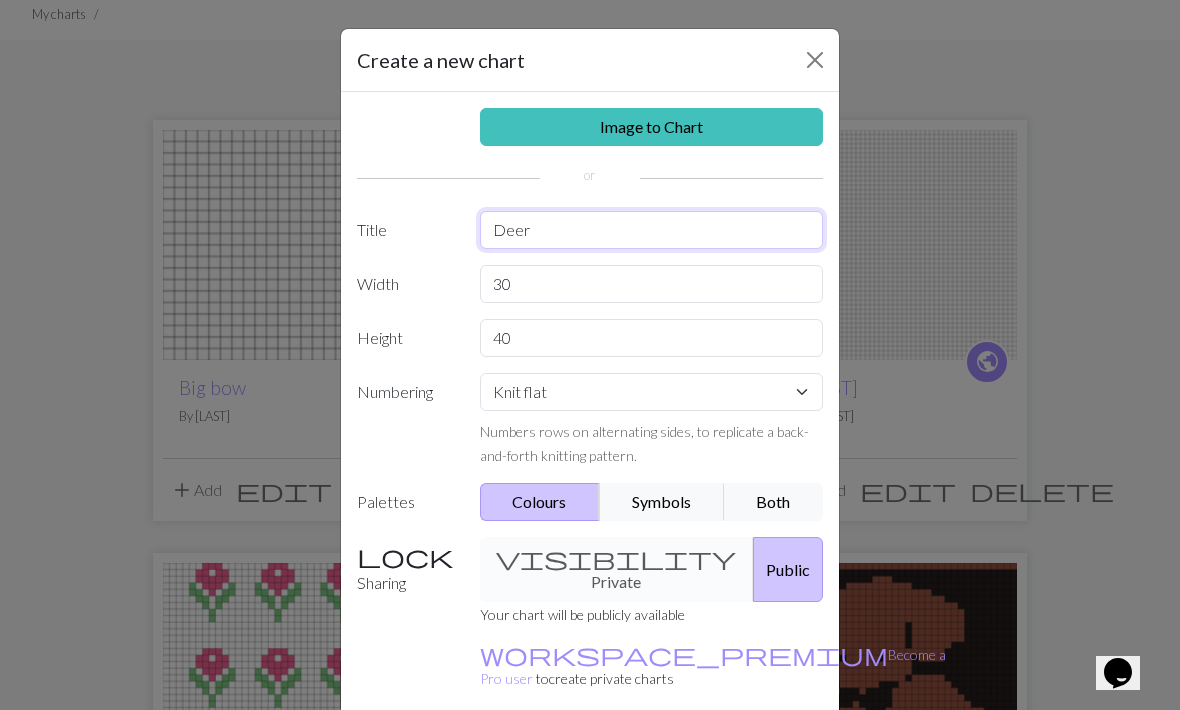 type on "Deer" 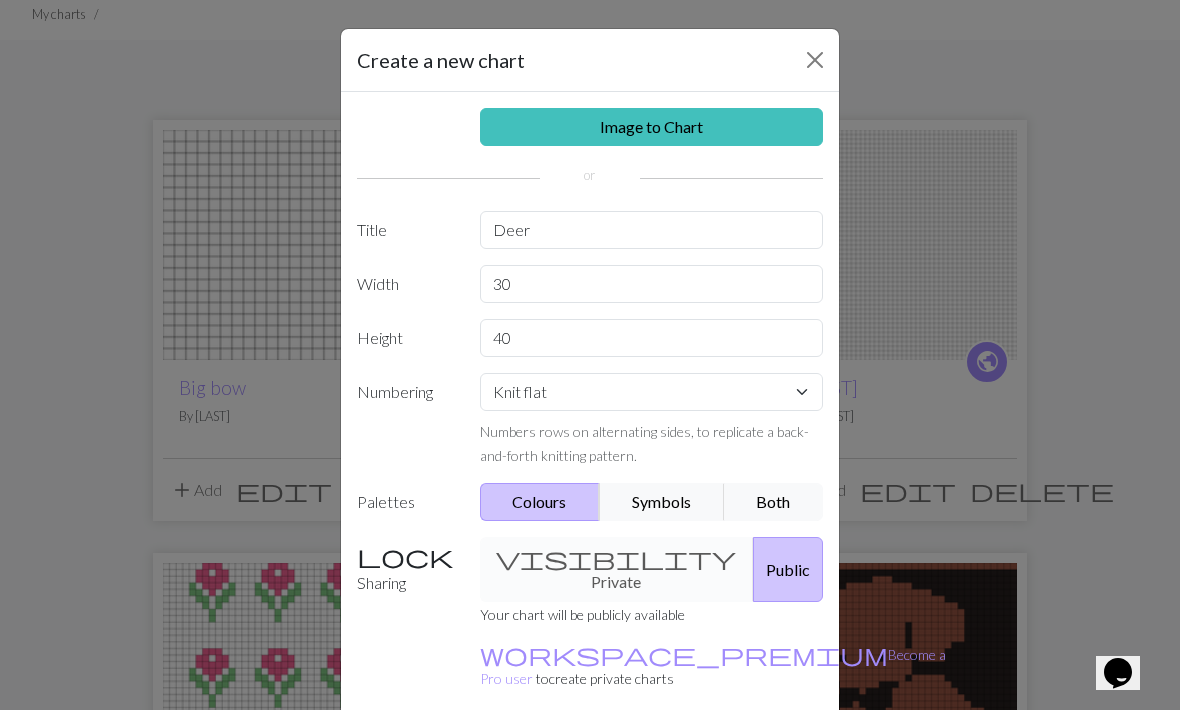 click on "Image to Chart" at bounding box center [652, 127] 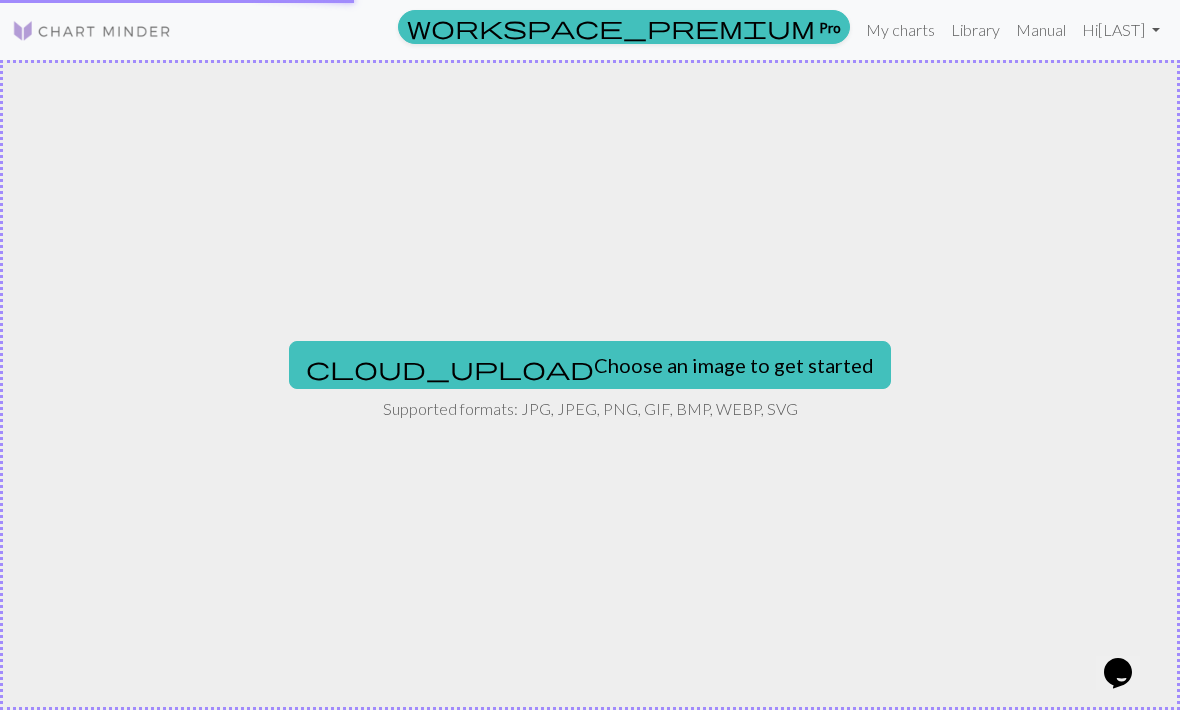 scroll, scrollTop: 0, scrollLeft: 0, axis: both 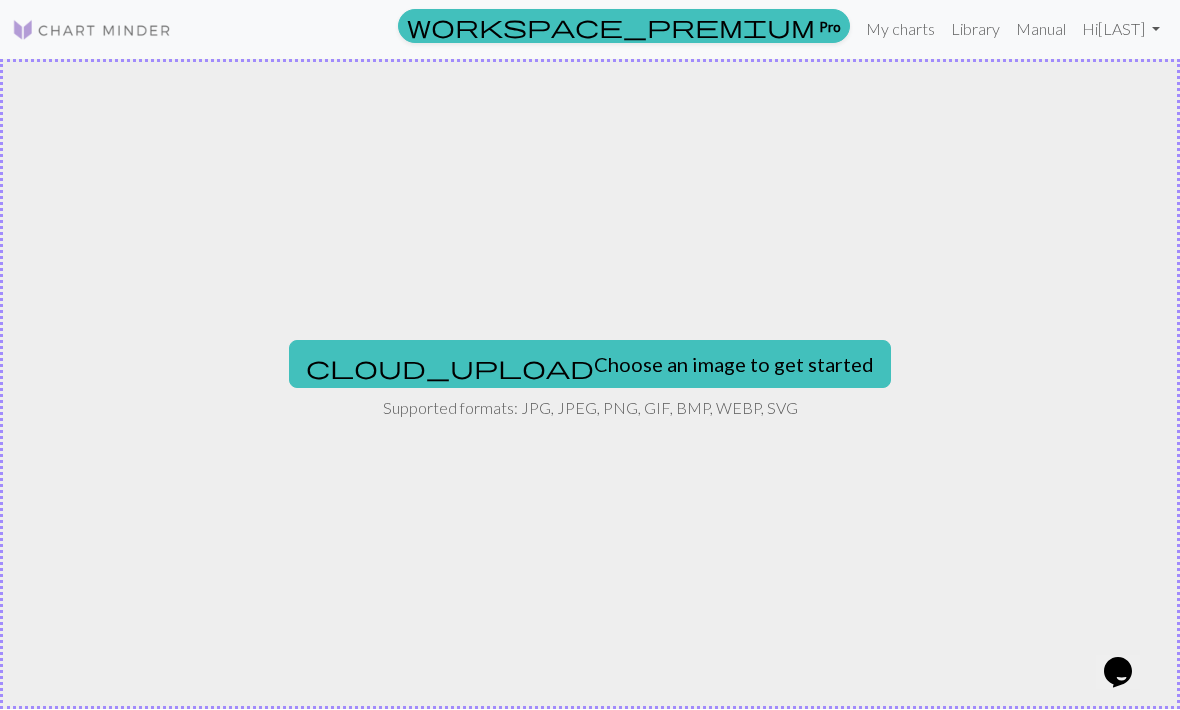 click on "My charts" at bounding box center (900, 30) 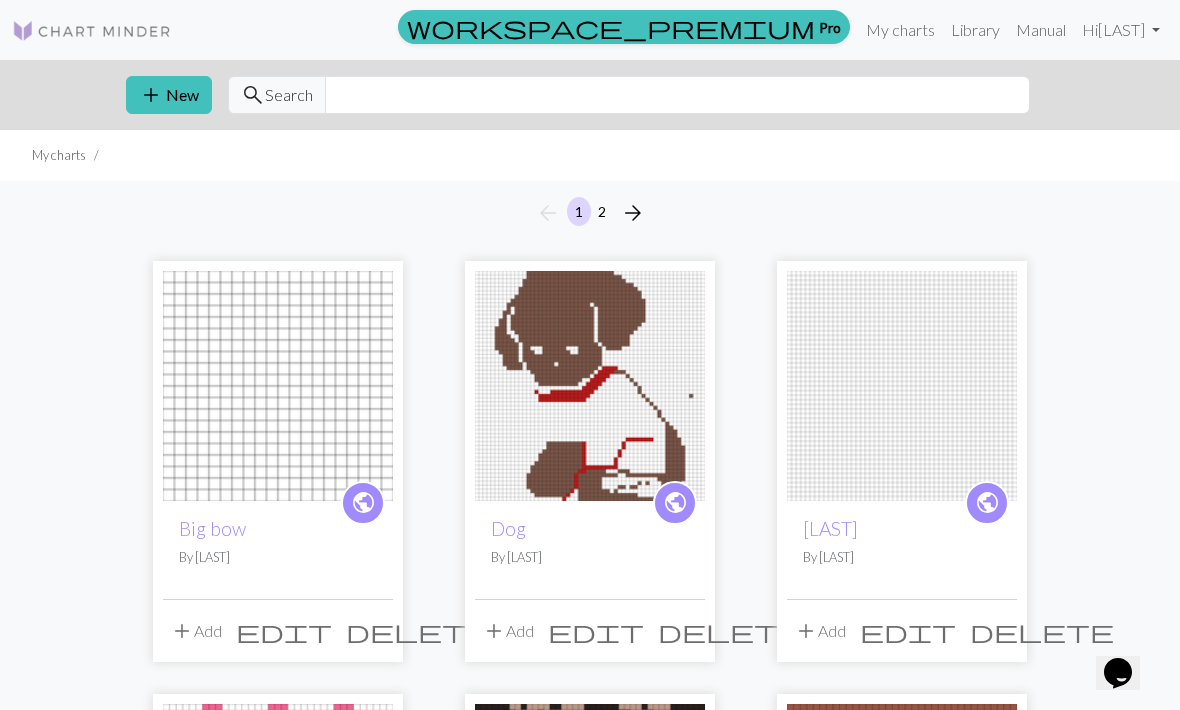 click on "add   New" at bounding box center [169, 95] 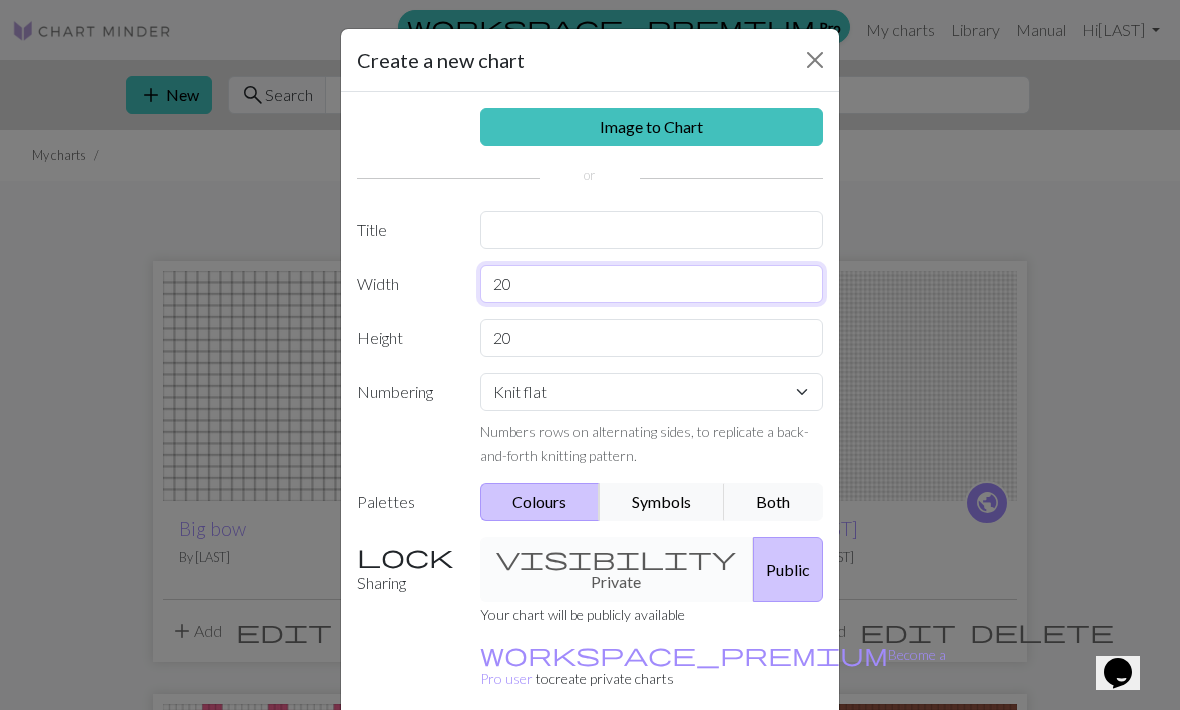 click on "20" at bounding box center (652, 284) 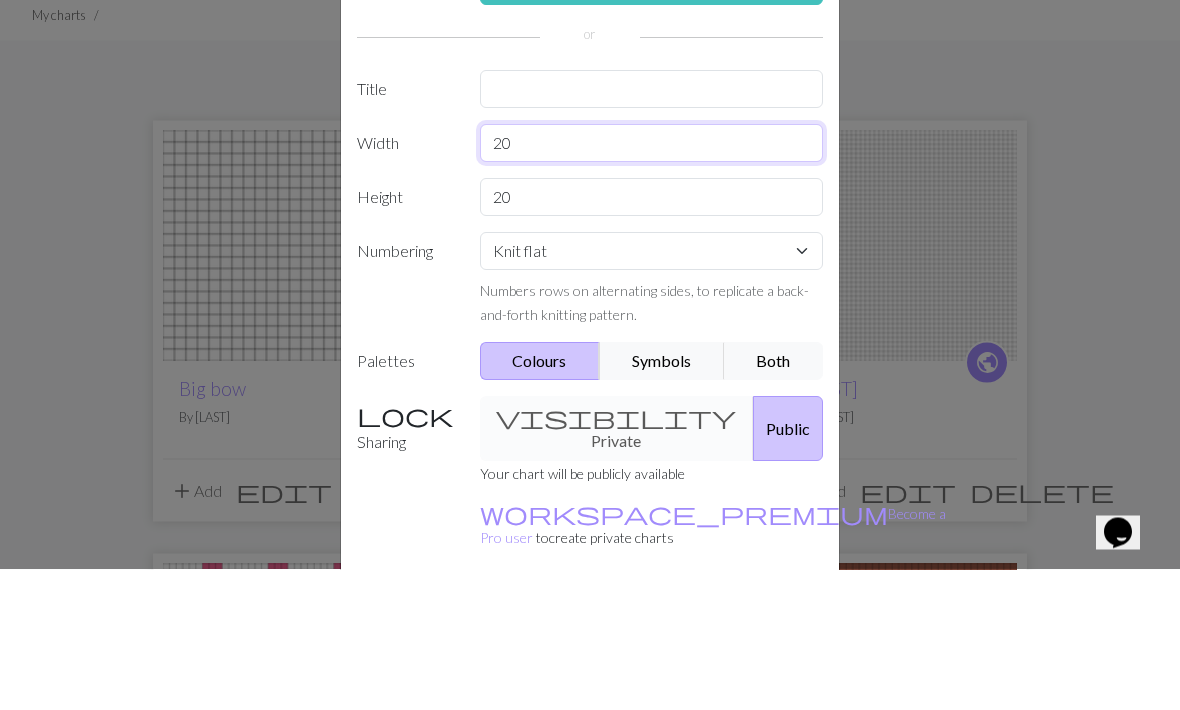 type on "2" 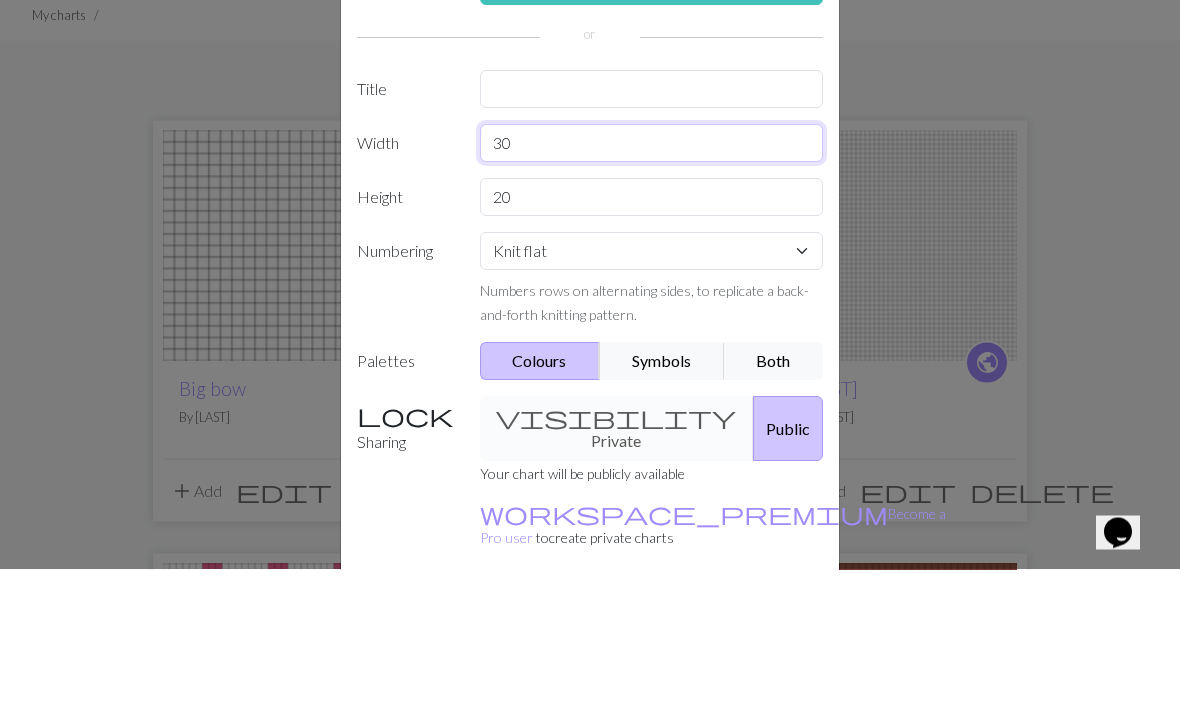 type on "30" 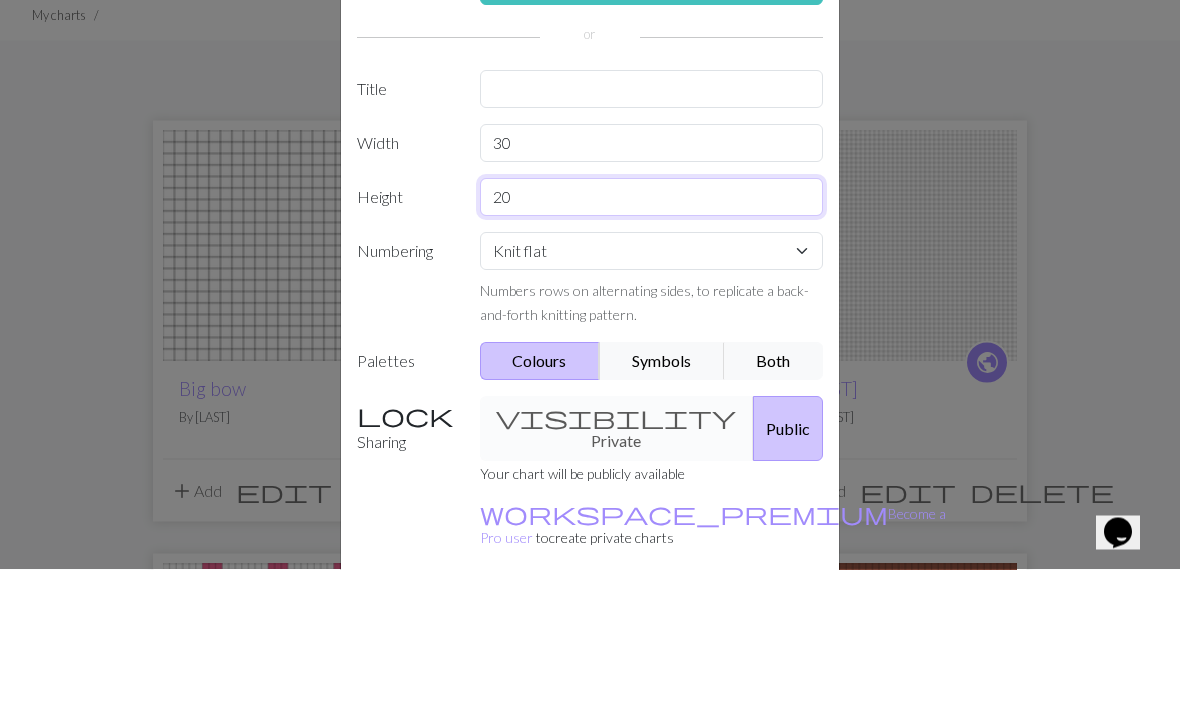 click on "20" at bounding box center (652, 338) 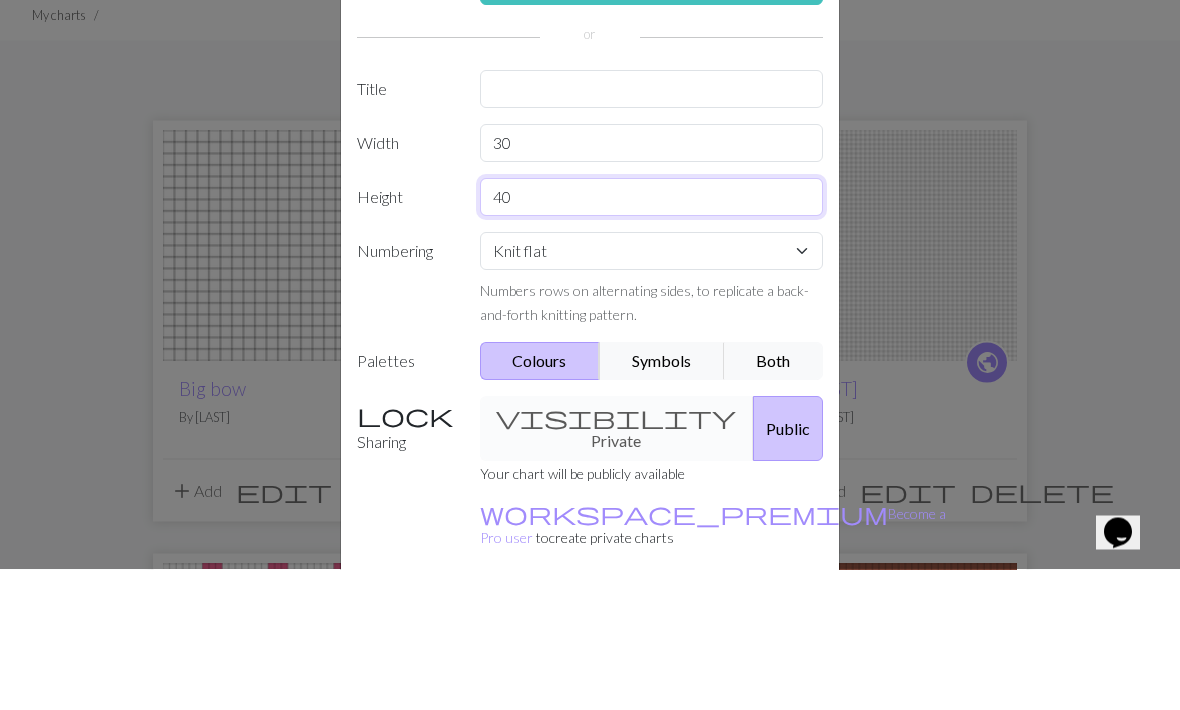 type on "40" 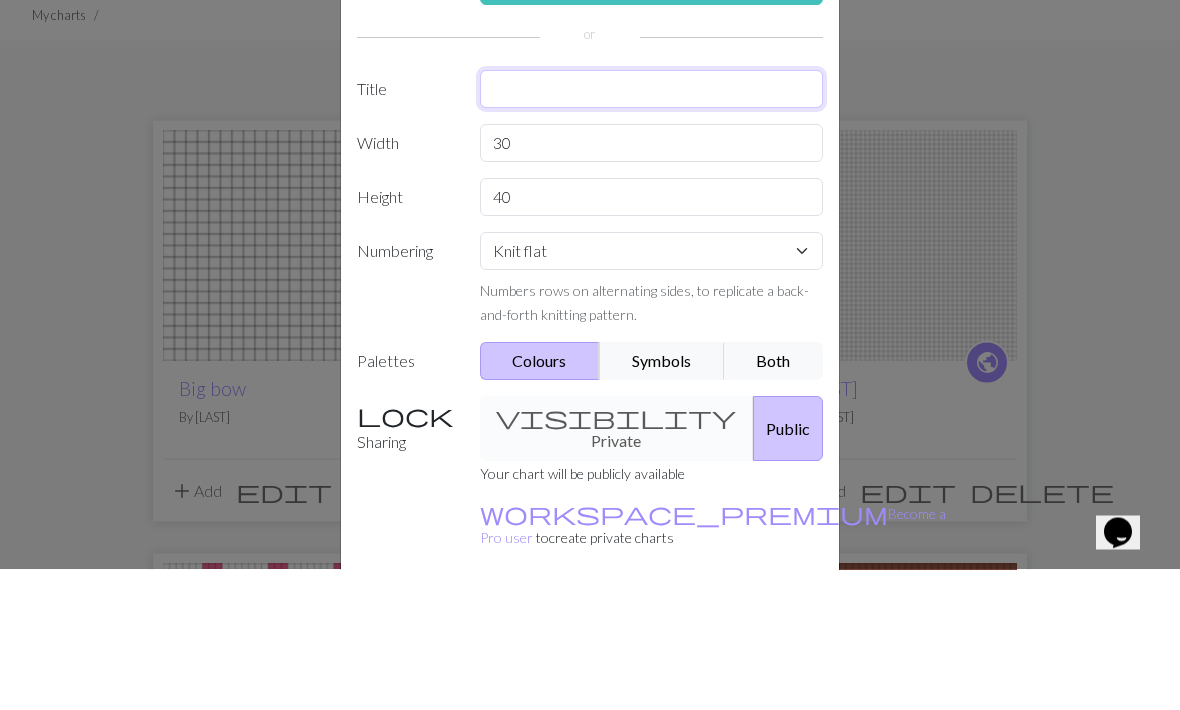 click at bounding box center [652, 230] 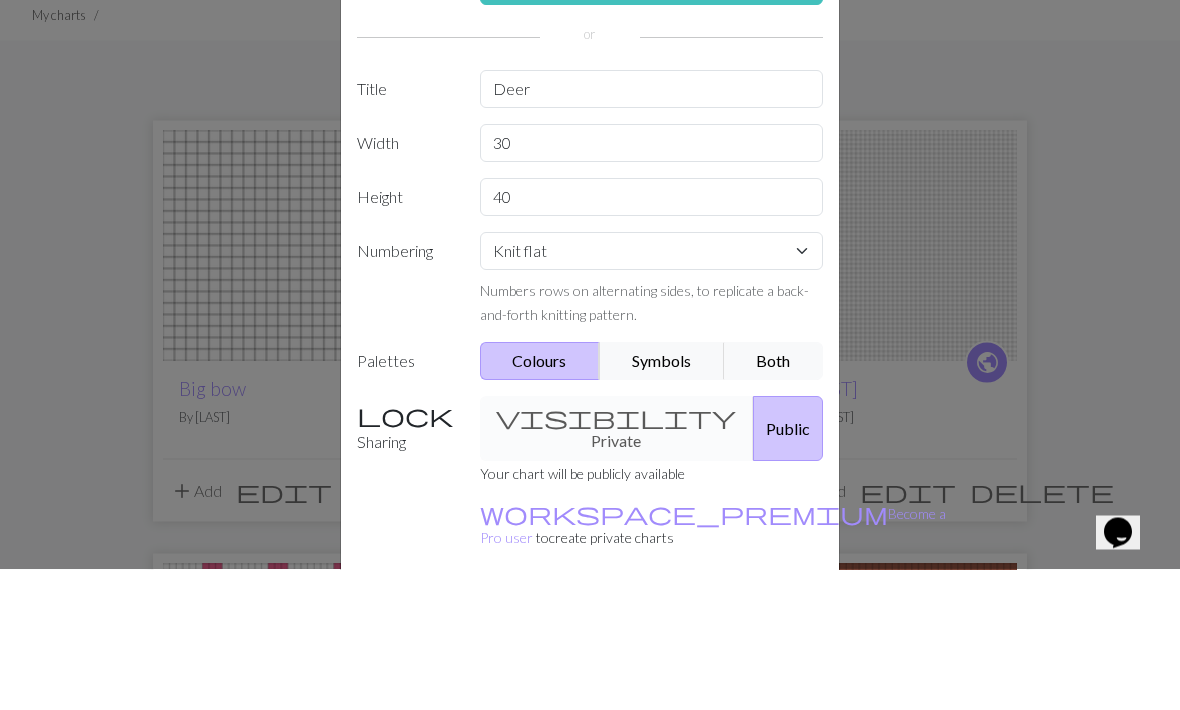scroll, scrollTop: 141, scrollLeft: 0, axis: vertical 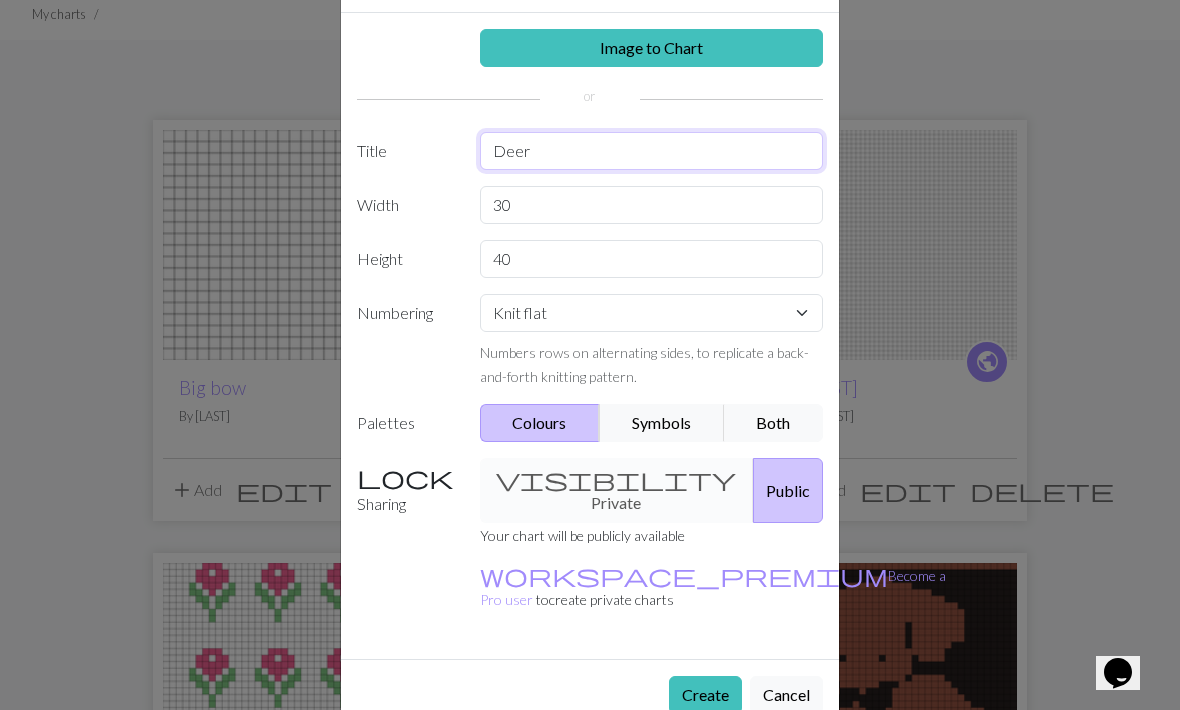 type on "Deer" 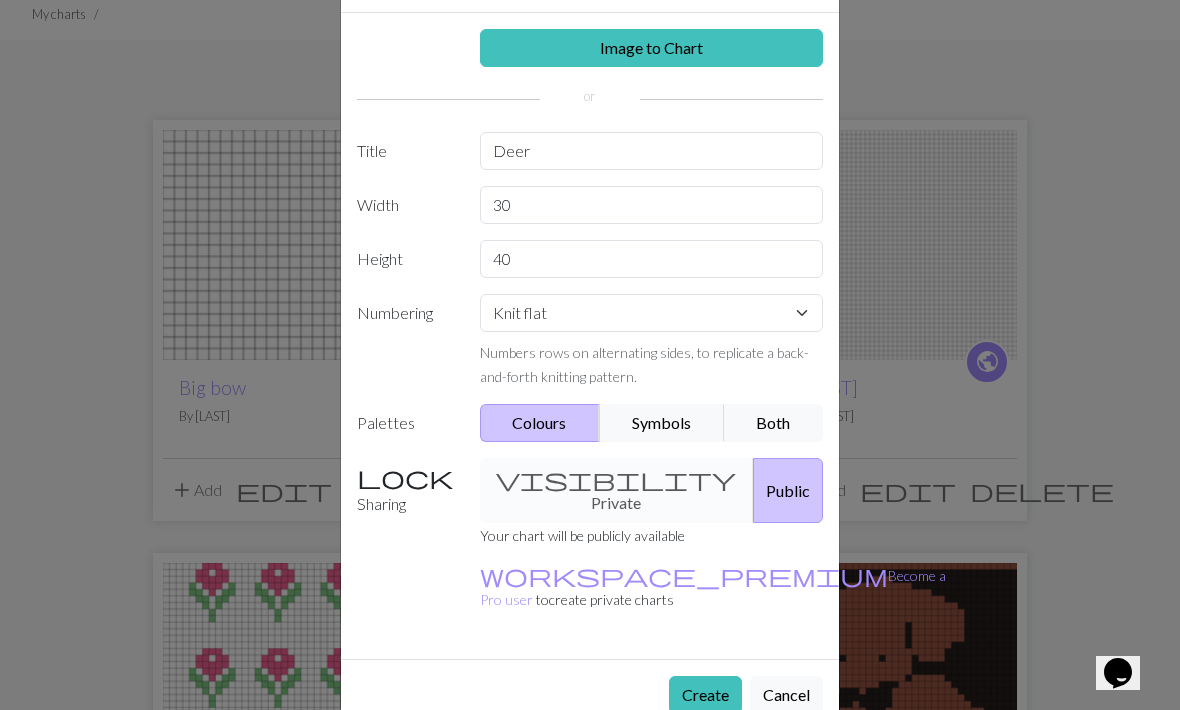 click on "Create" at bounding box center (705, 695) 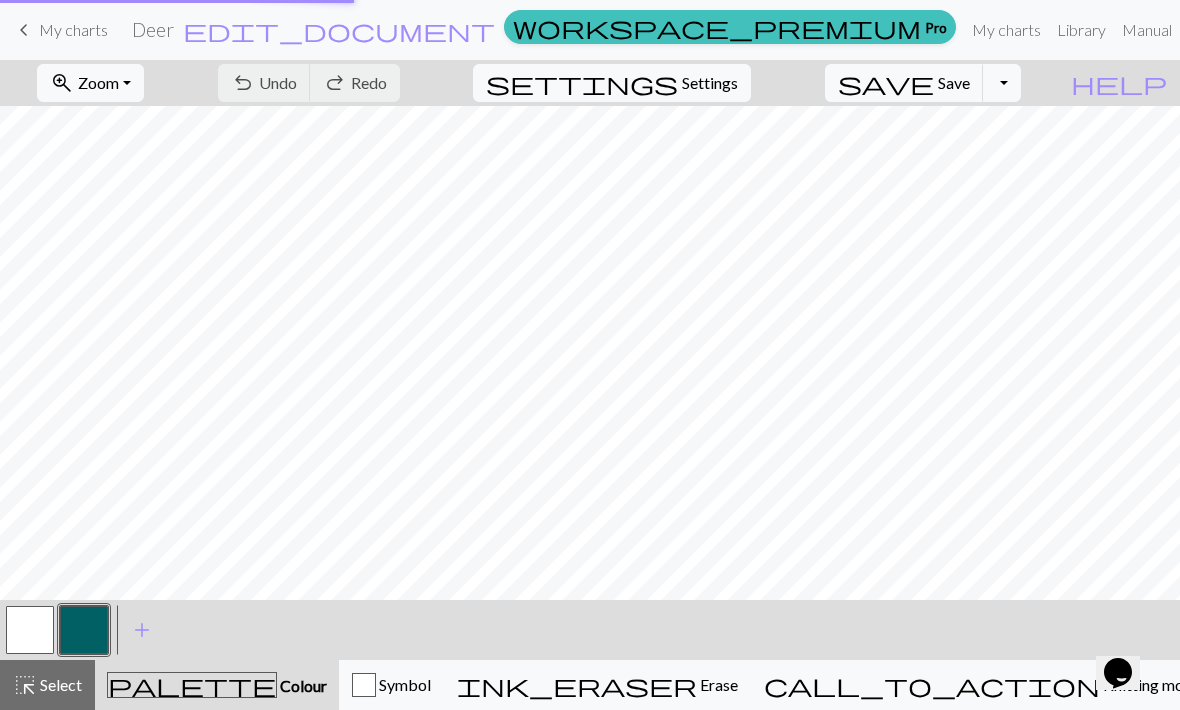 scroll, scrollTop: 0, scrollLeft: 0, axis: both 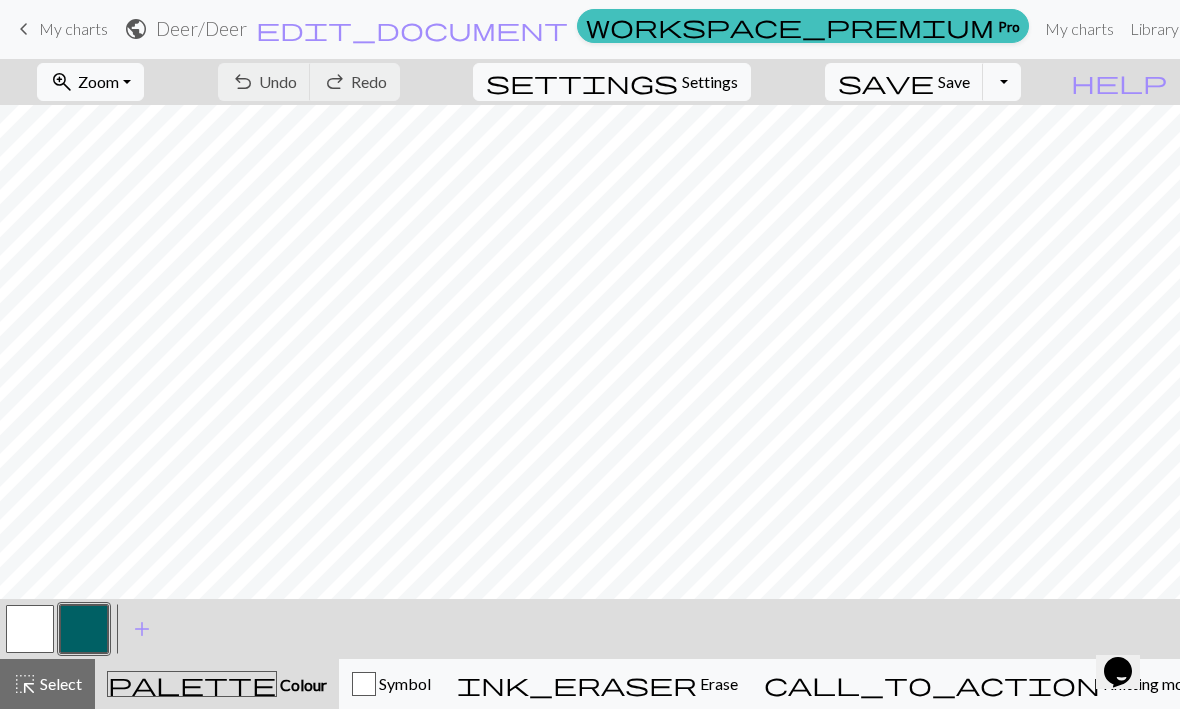 click at bounding box center (84, 630) 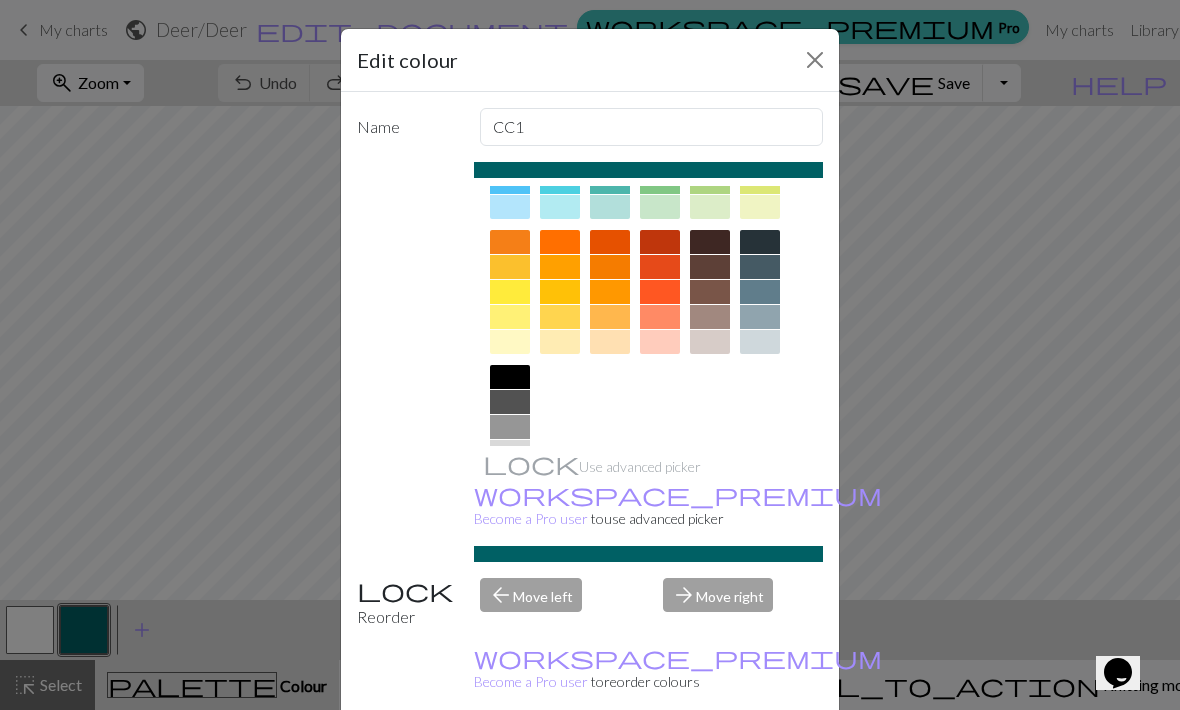 click at bounding box center (710, 317) 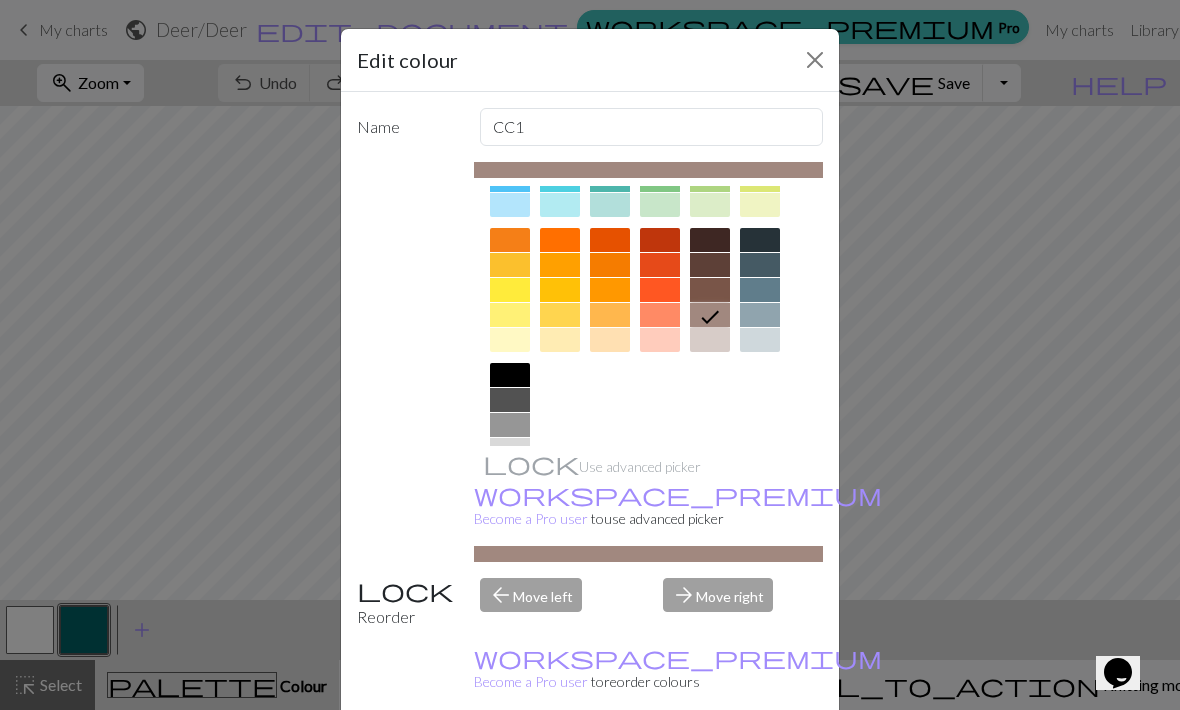 scroll, scrollTop: 242, scrollLeft: 0, axis: vertical 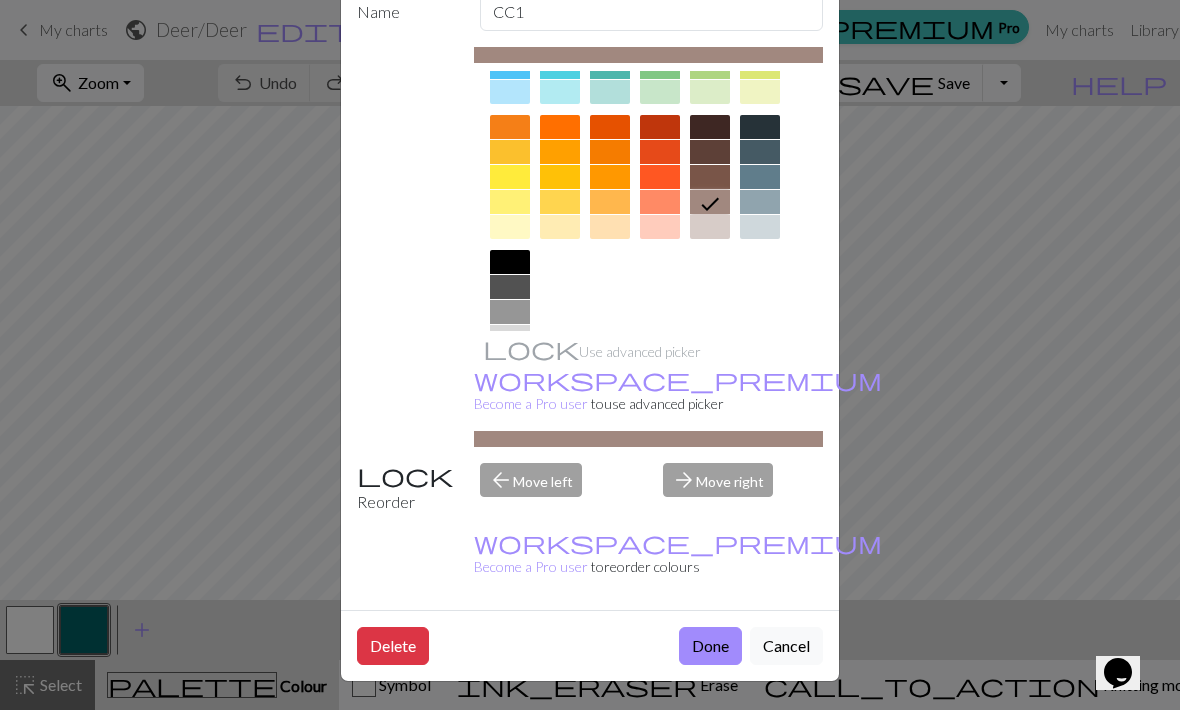 click on "Done" at bounding box center (710, 646) 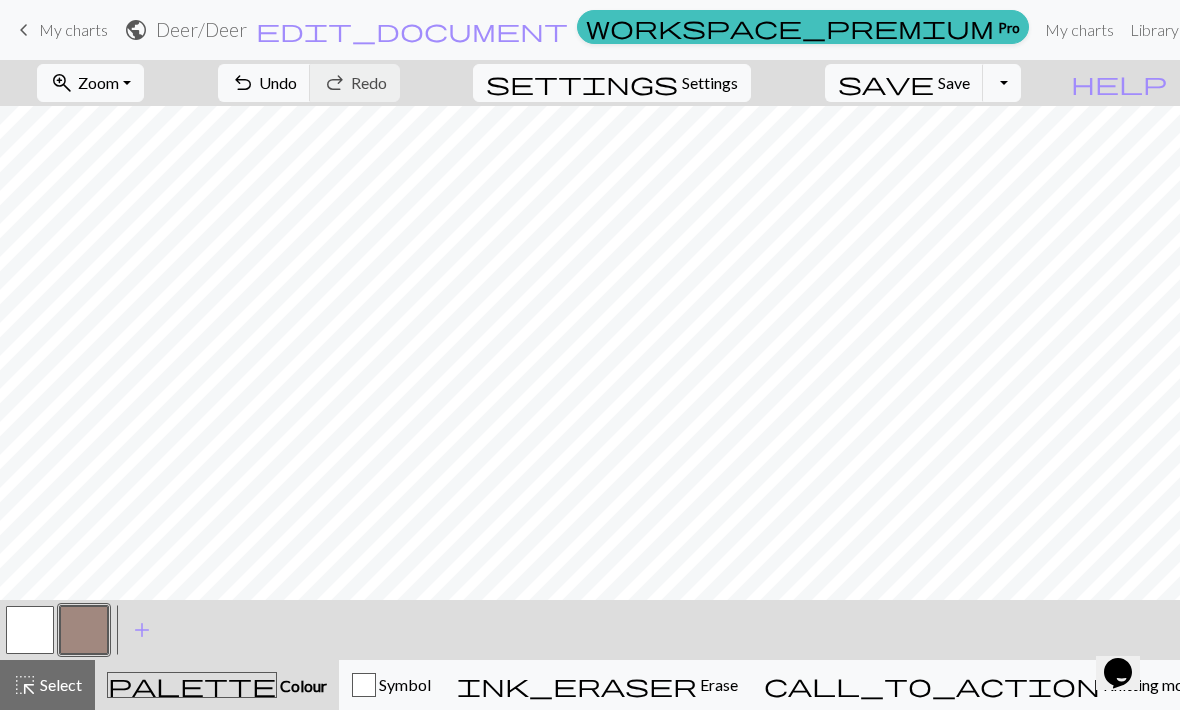 click at bounding box center (84, 630) 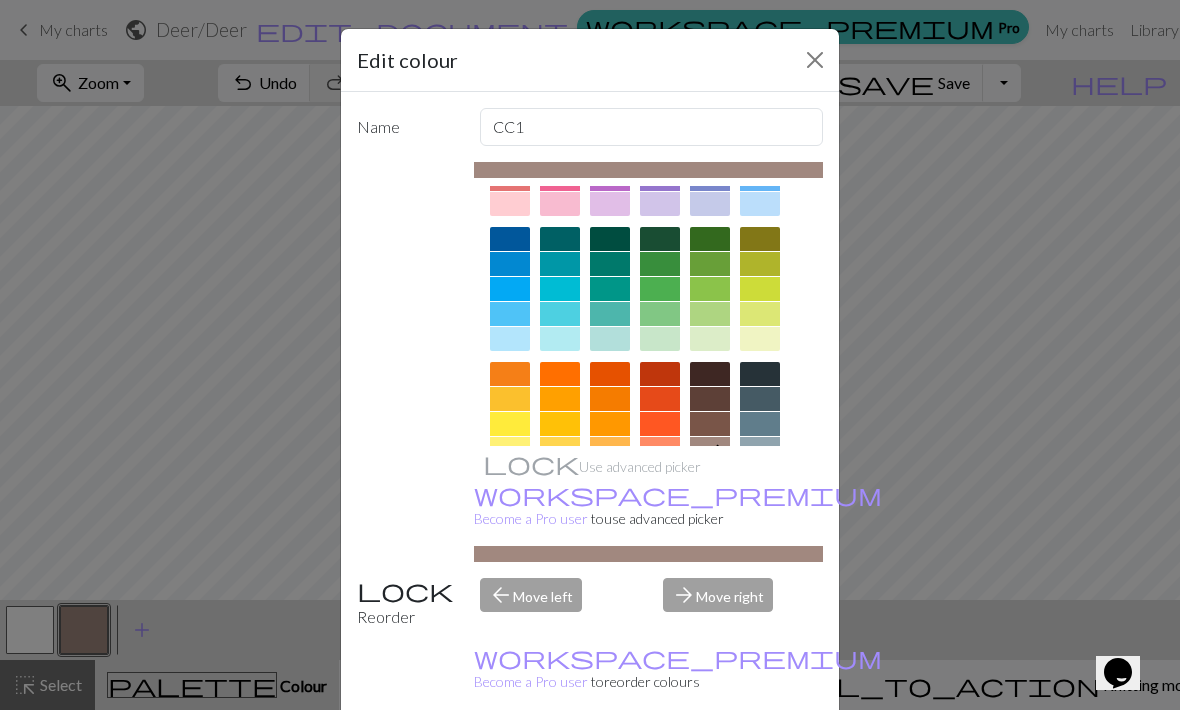 scroll, scrollTop: 127, scrollLeft: 0, axis: vertical 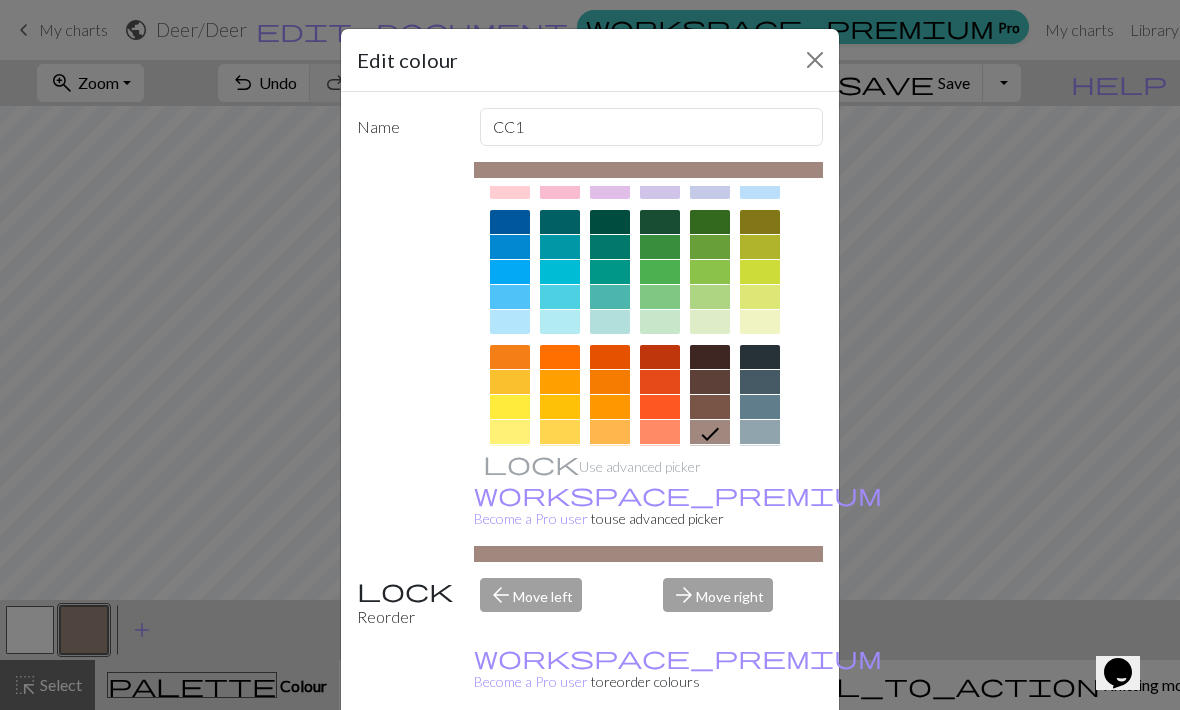 click at bounding box center (710, 407) 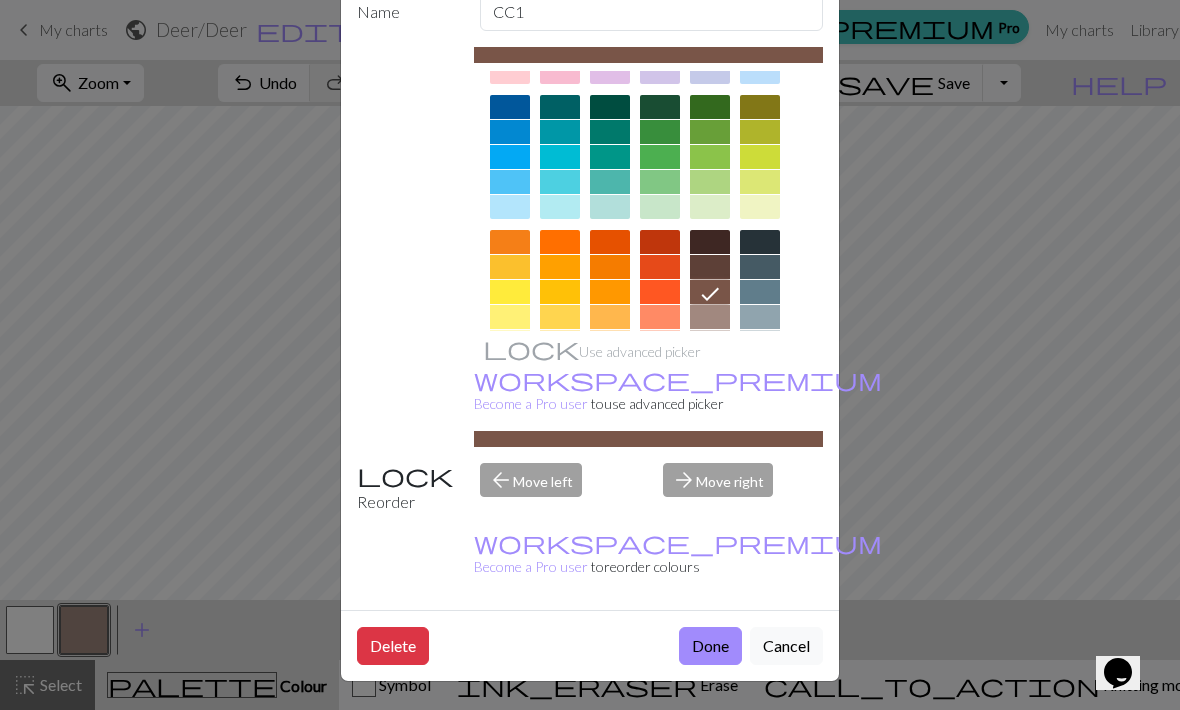 scroll, scrollTop: 116, scrollLeft: 0, axis: vertical 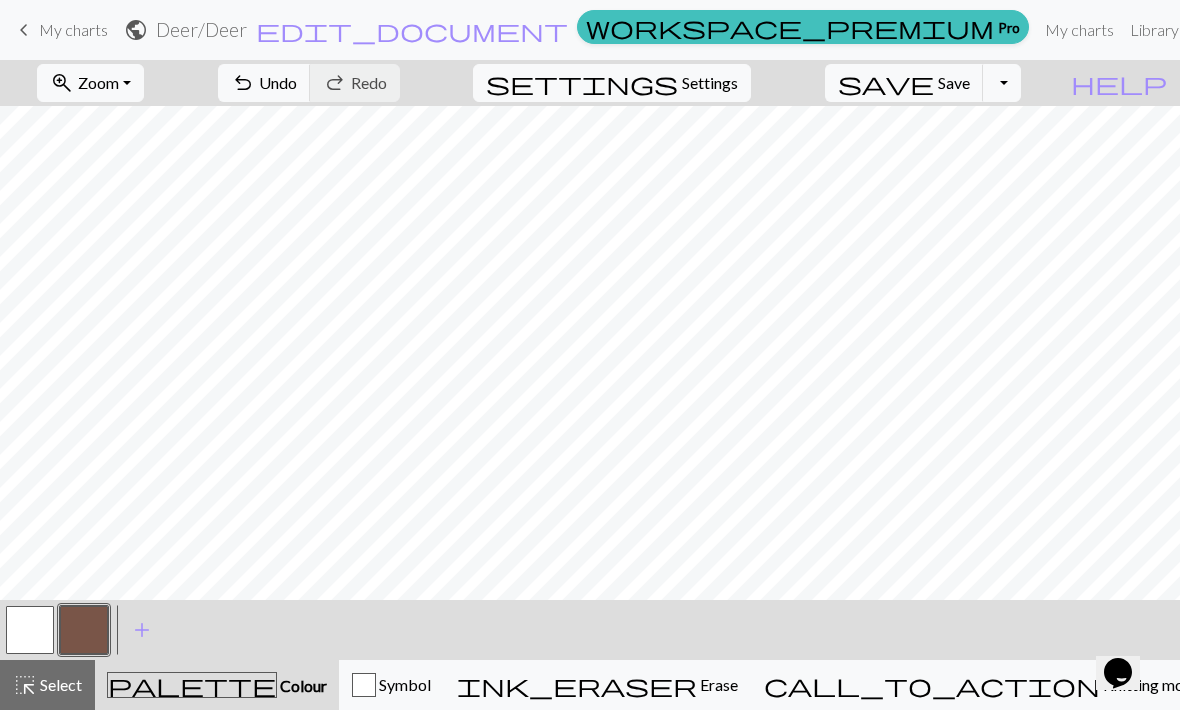 click on "undo" at bounding box center [243, 83] 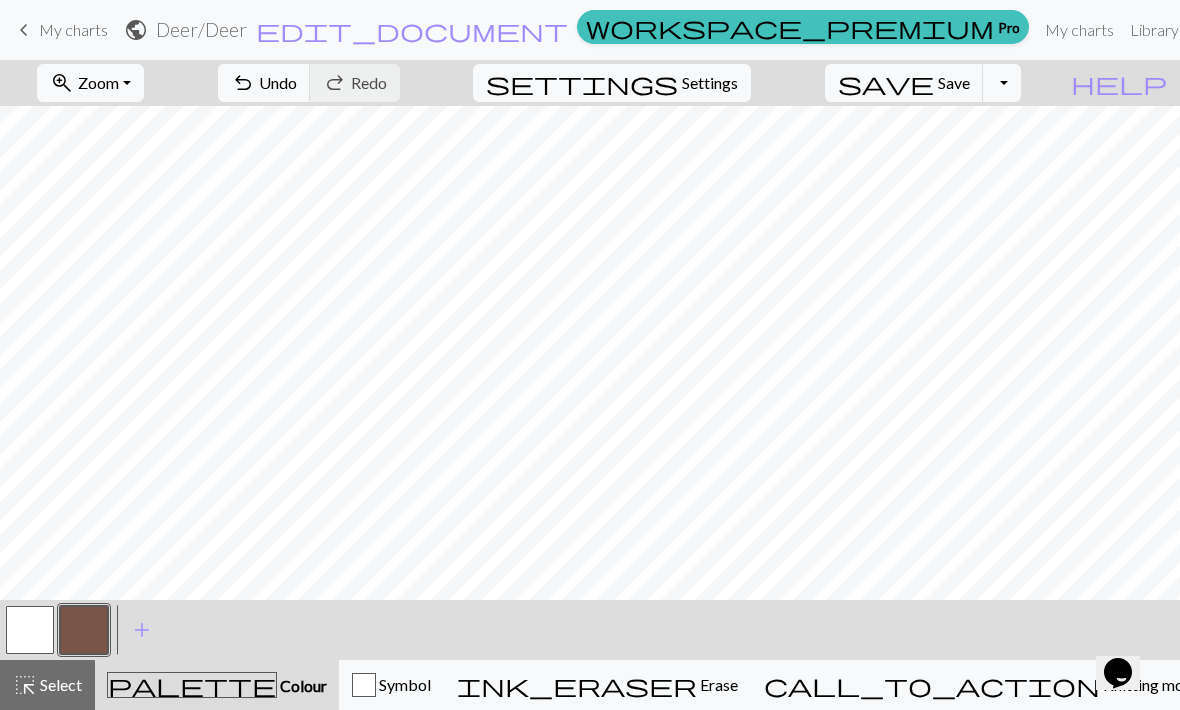 click on "zoom_in Zoom Zoom" at bounding box center (90, 83) 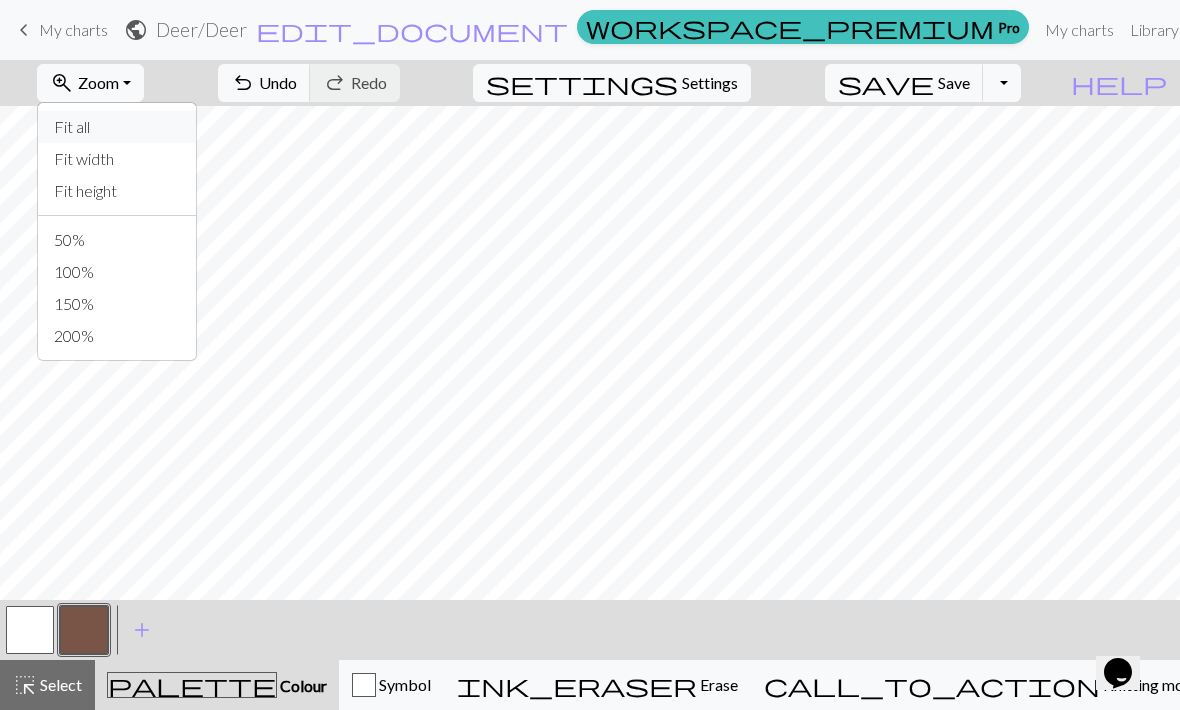 click on "Fit all" at bounding box center [117, 127] 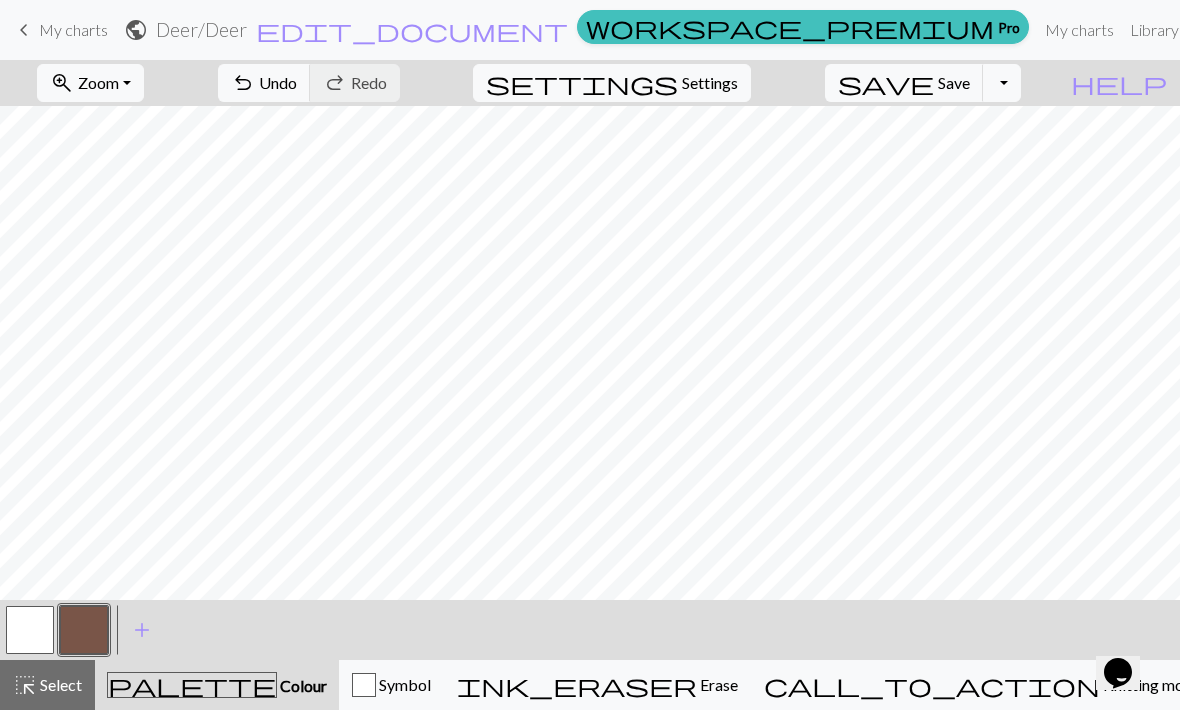 click on "My charts" at bounding box center (1079, 30) 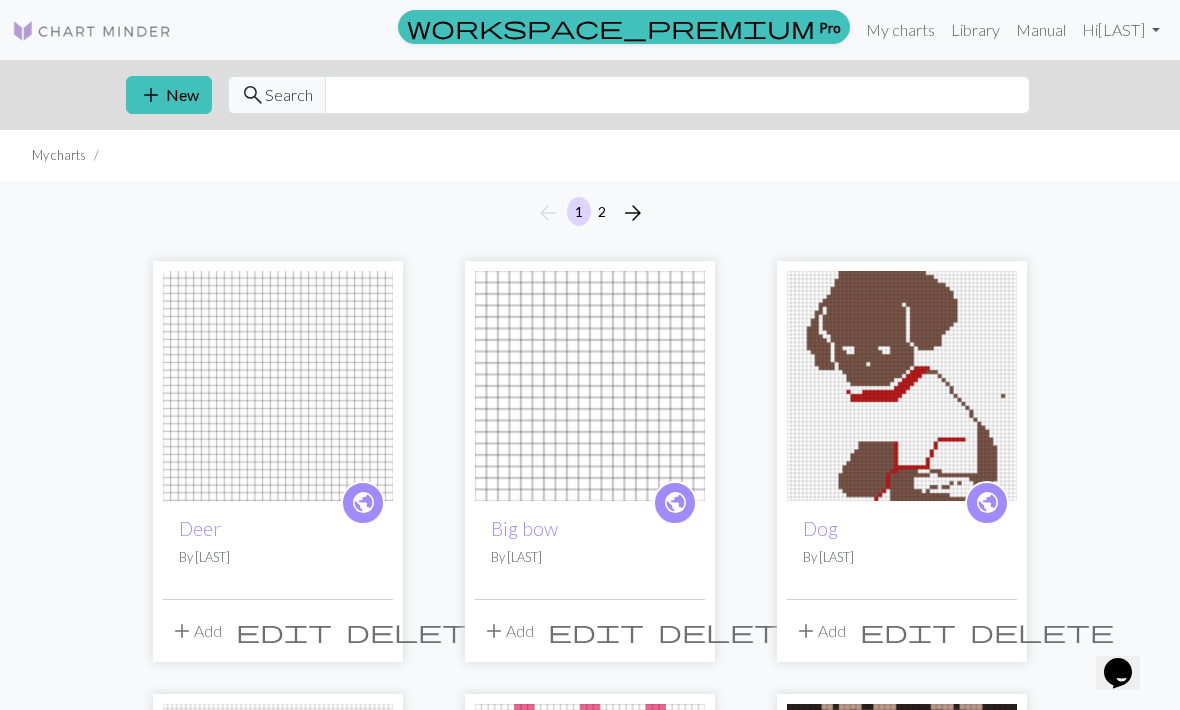 click on "add   New" at bounding box center [169, 95] 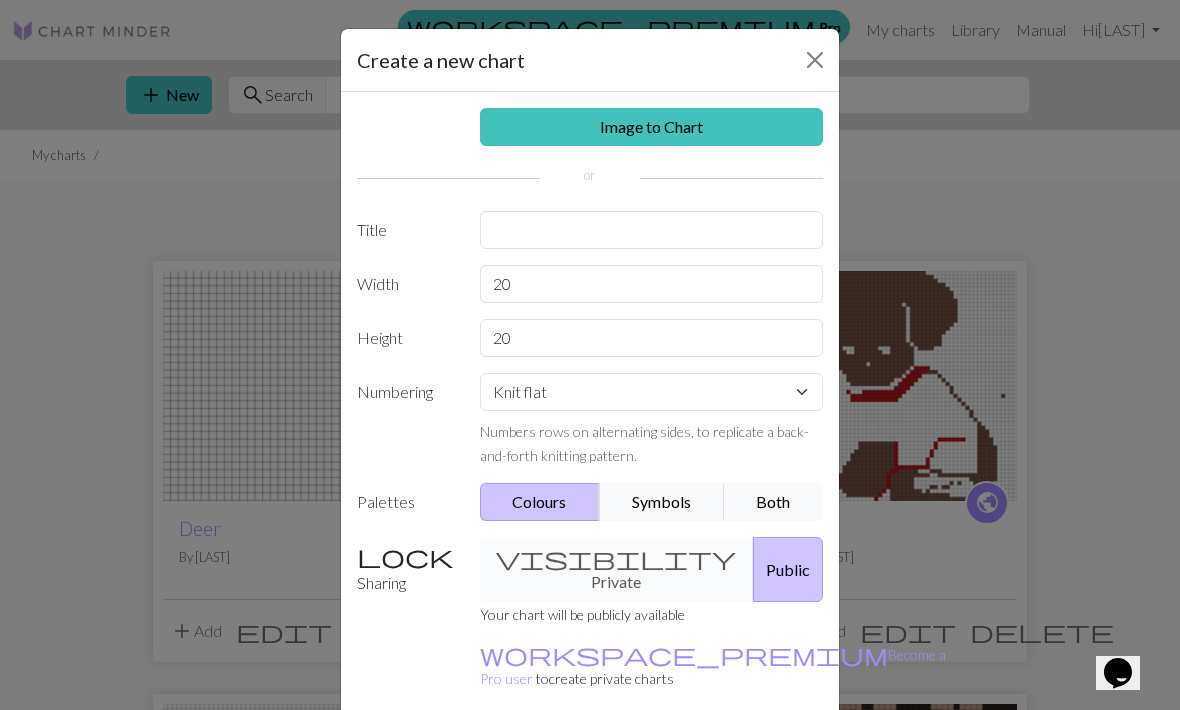 click on "Image to Chart" at bounding box center [652, 127] 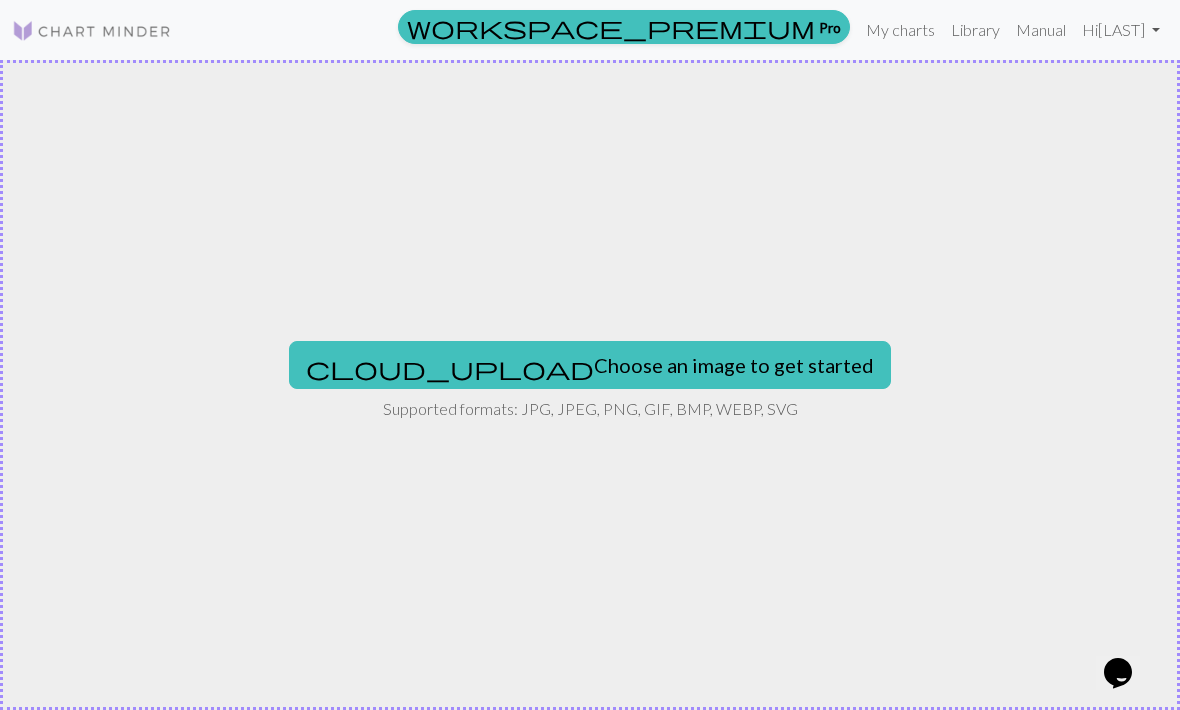 click on "cloud_upload  Choose an image to get started" at bounding box center [590, 365] 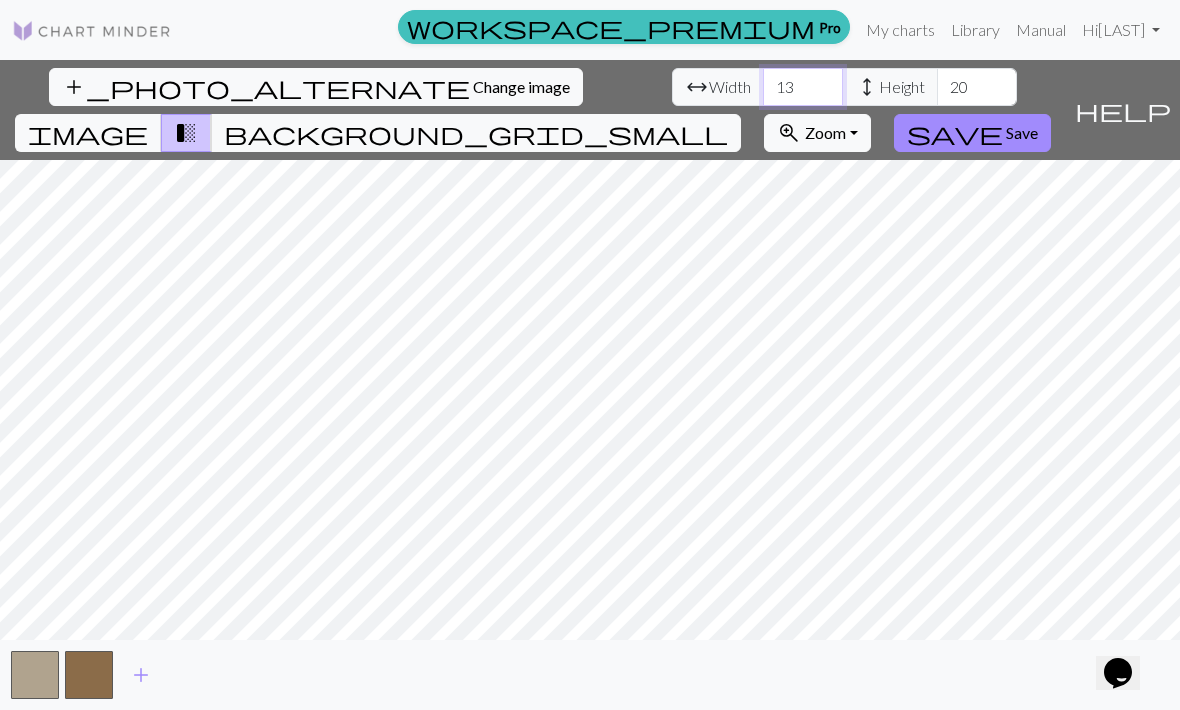 click on "13" at bounding box center [803, 87] 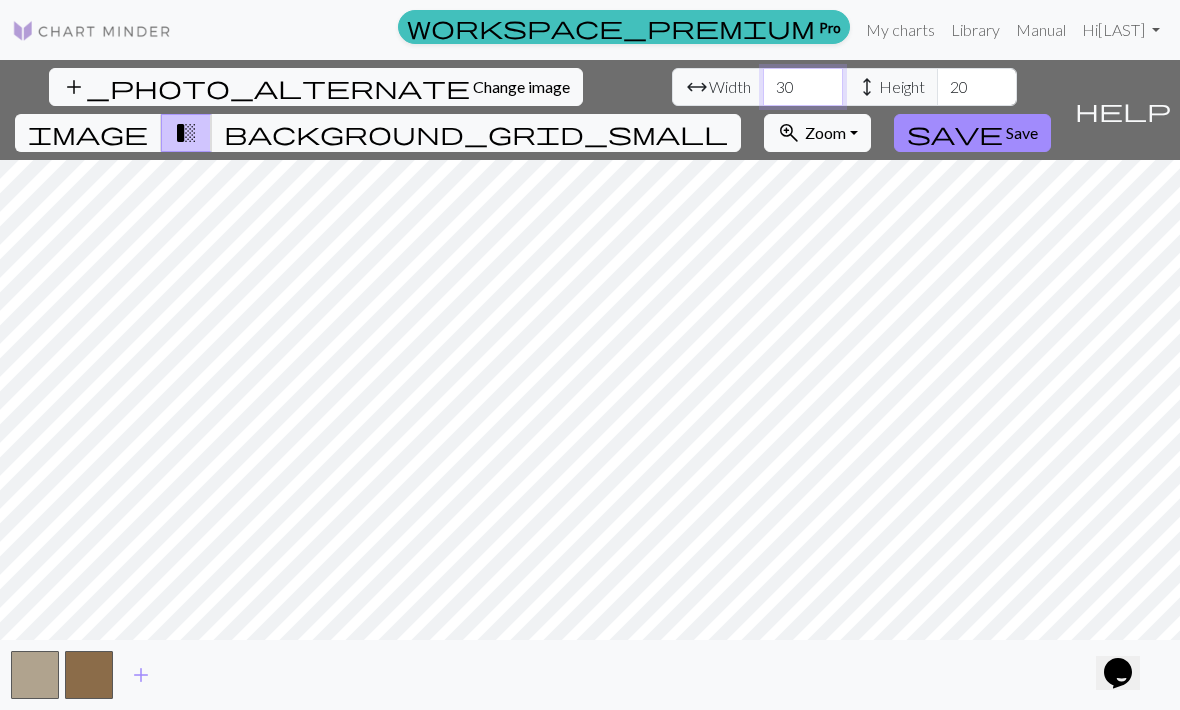 type on "30" 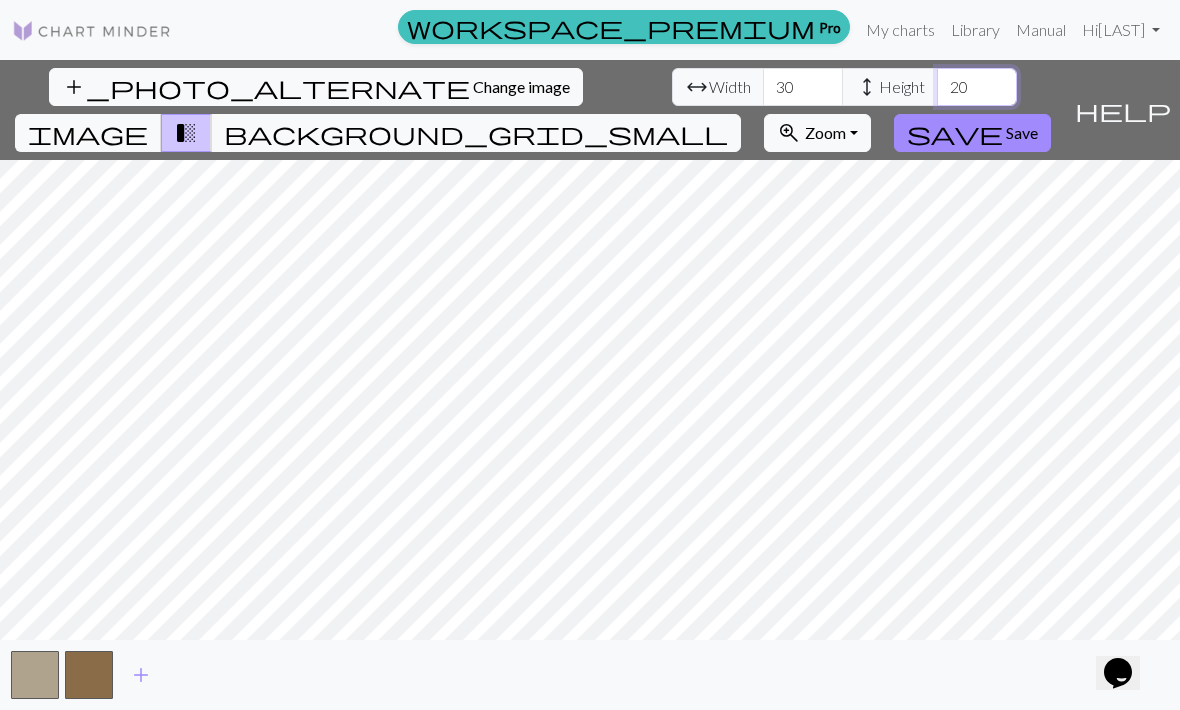 click on "20" at bounding box center (977, 87) 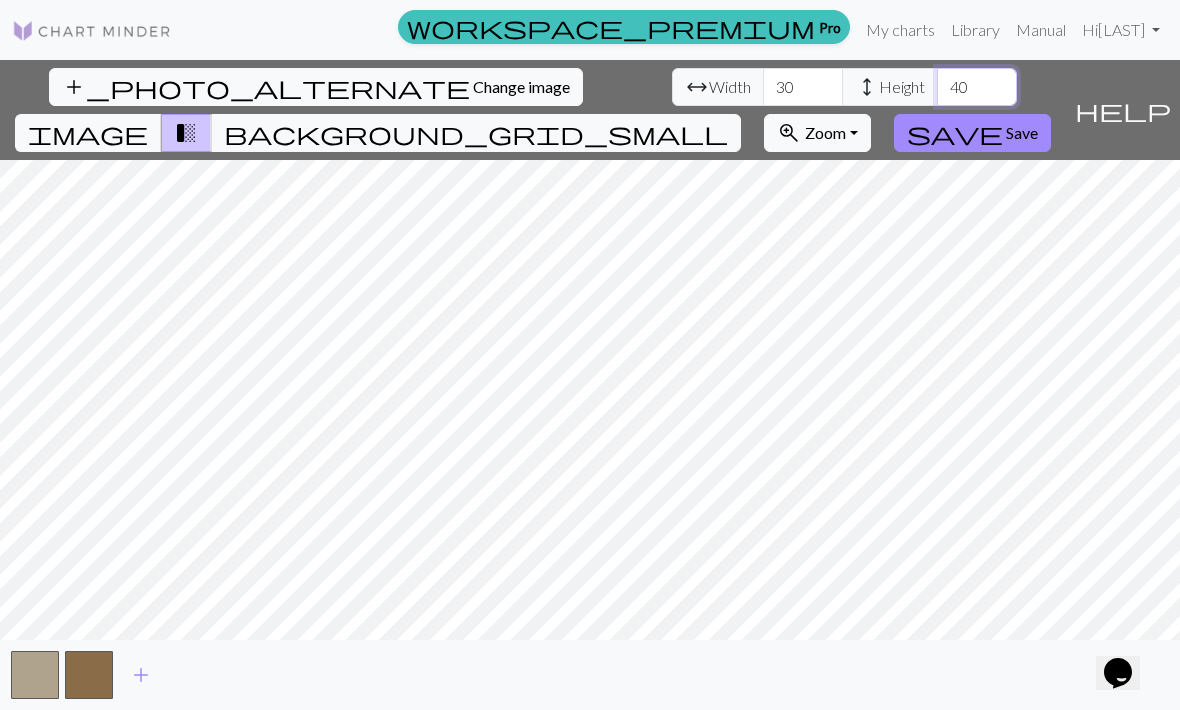 type on "40" 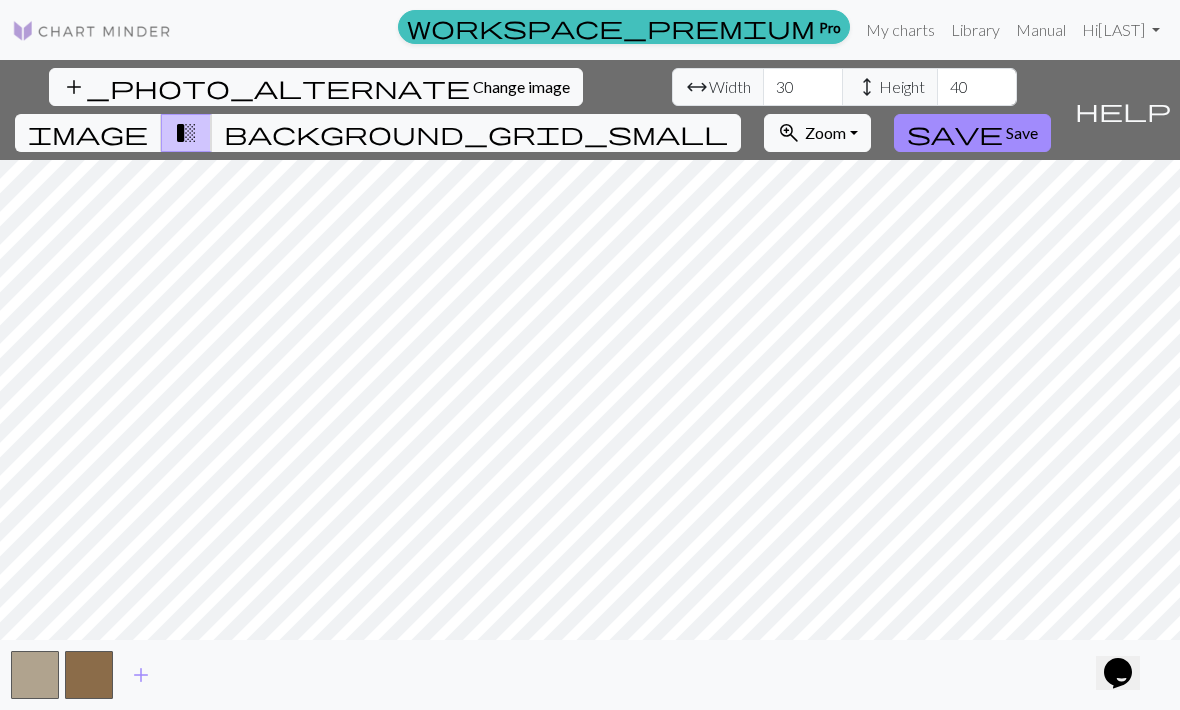 click on "background_grid_small" at bounding box center (476, 133) 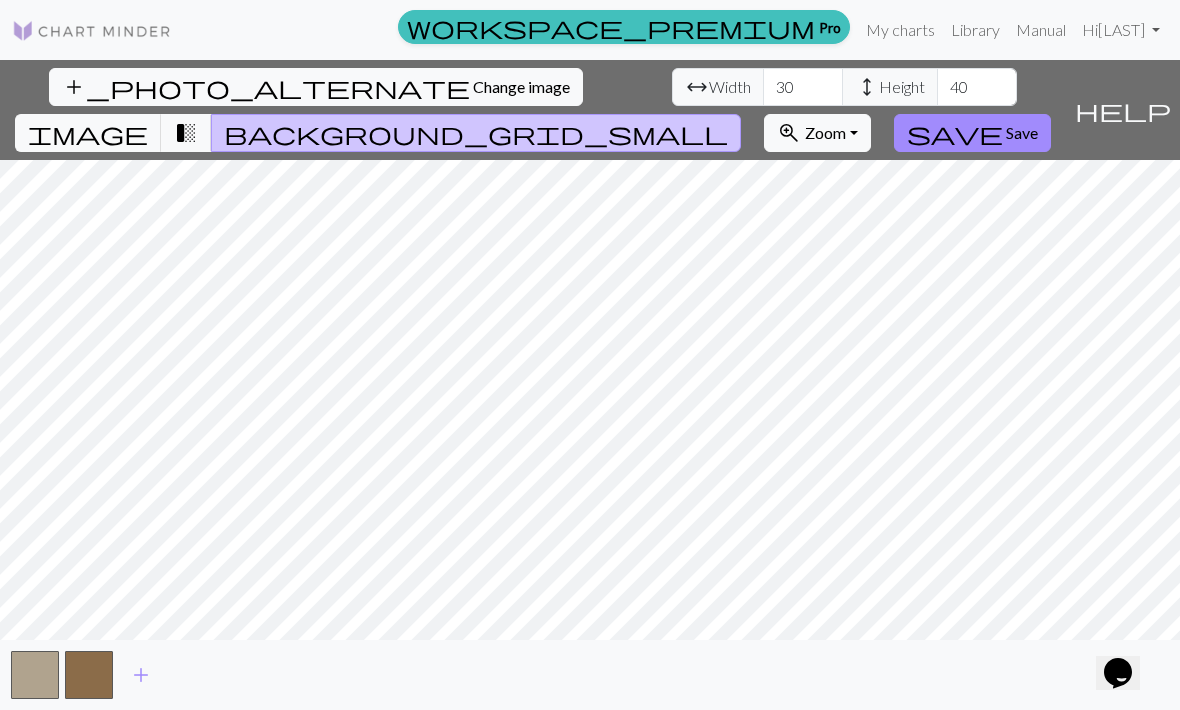 click on "image" at bounding box center (88, 133) 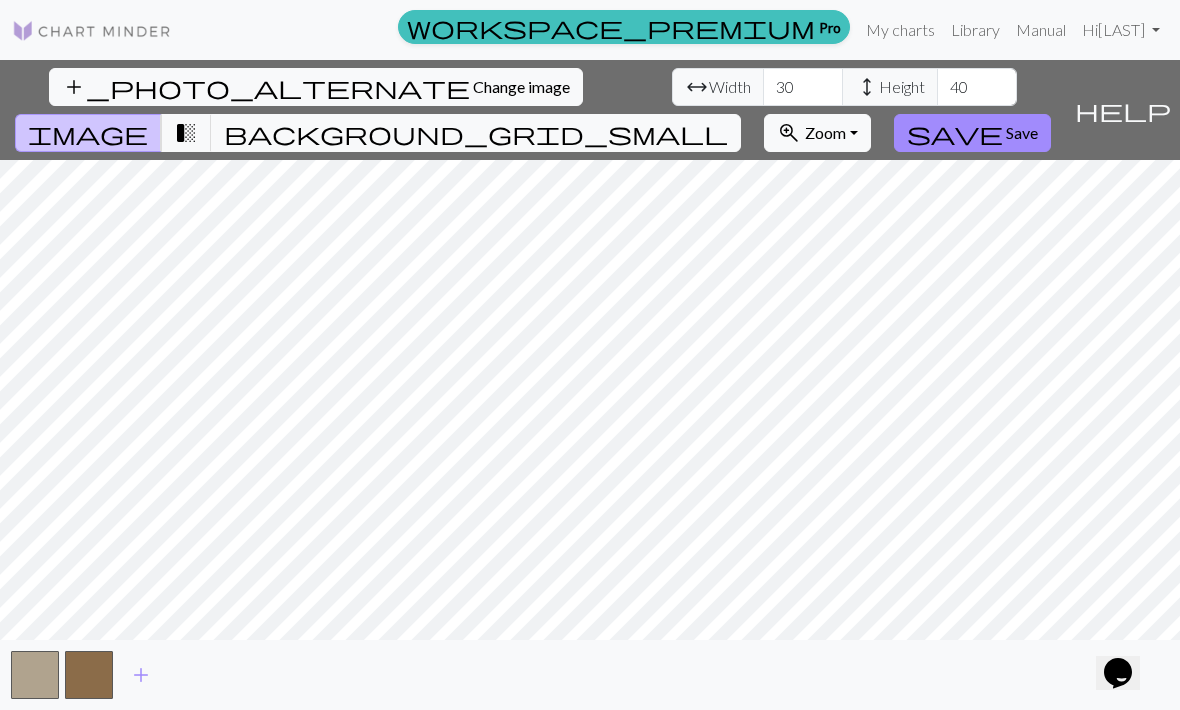 click on "save   Save" at bounding box center (972, 133) 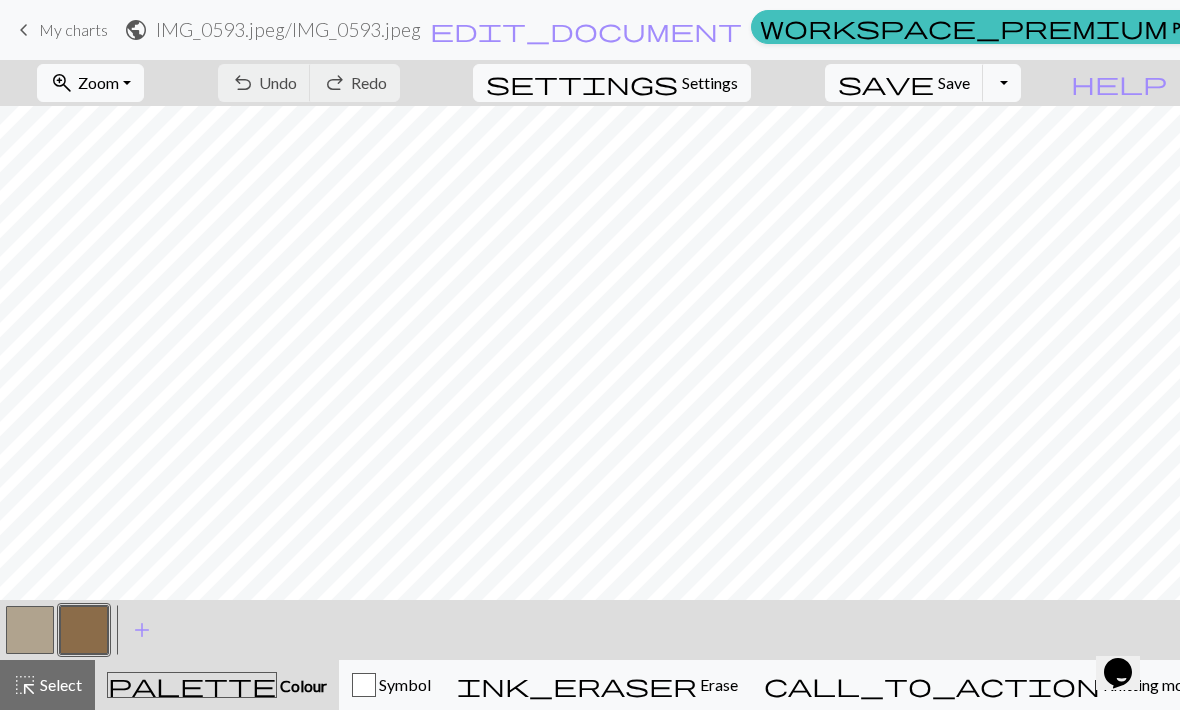 scroll, scrollTop: 0, scrollLeft: 0, axis: both 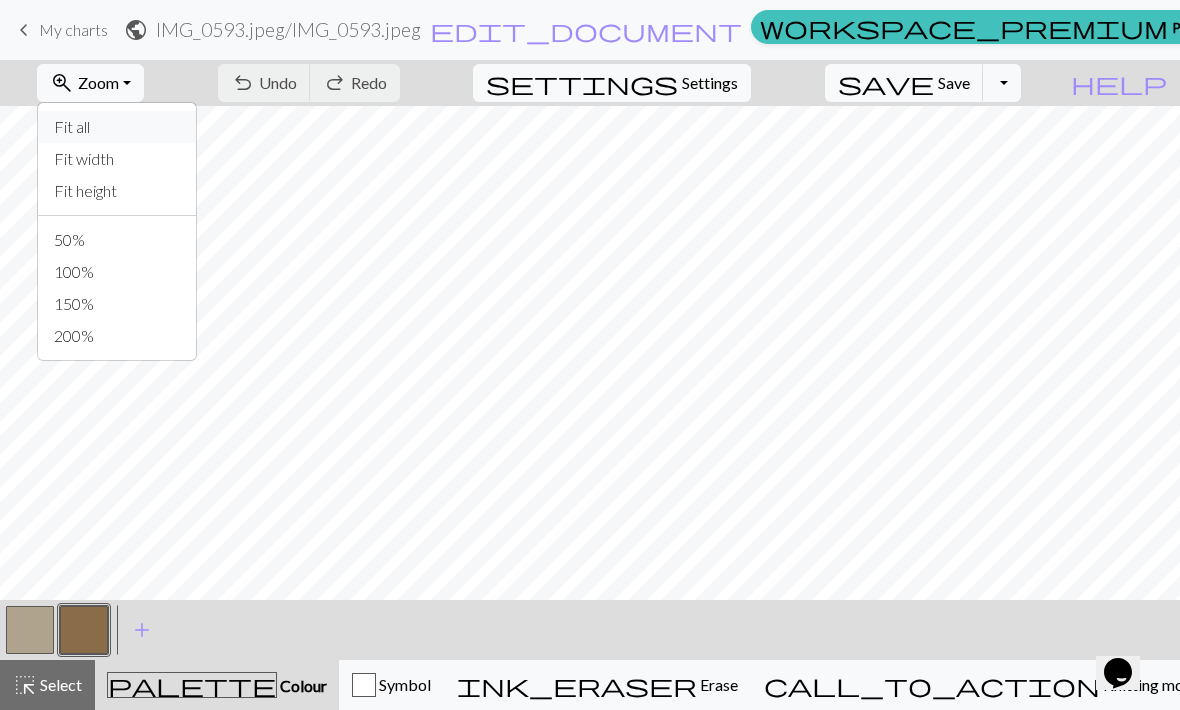 click on "Fit all" at bounding box center (117, 127) 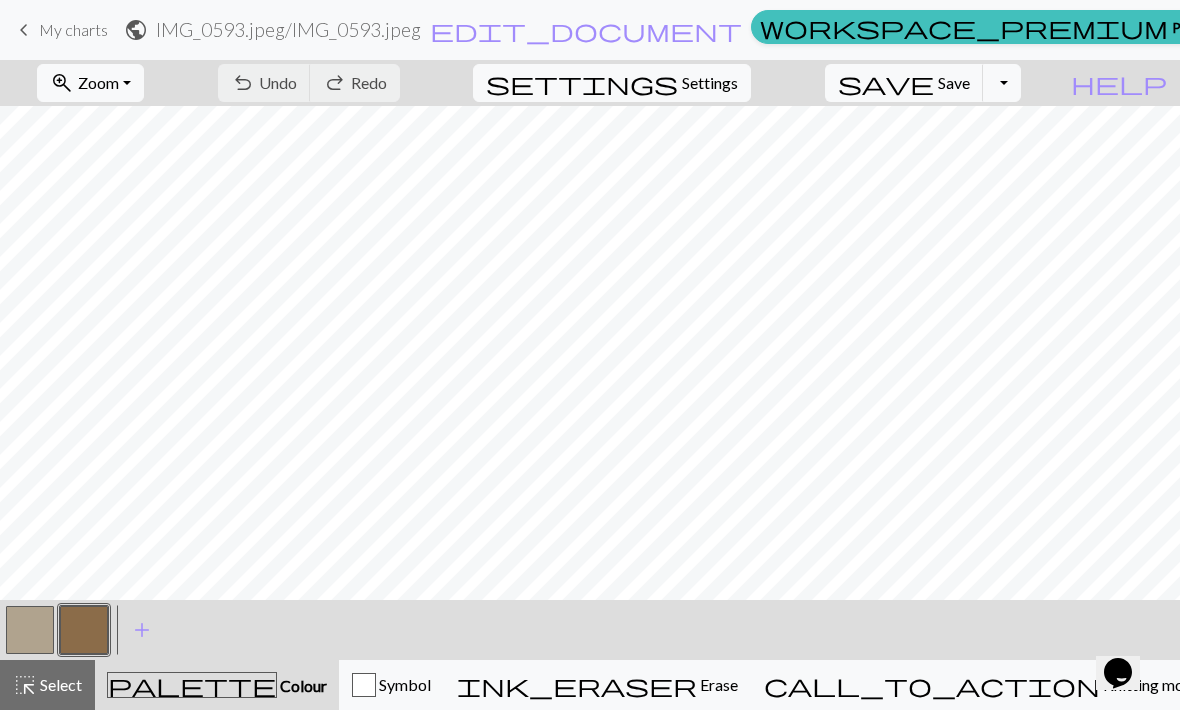 click at bounding box center [30, 630] 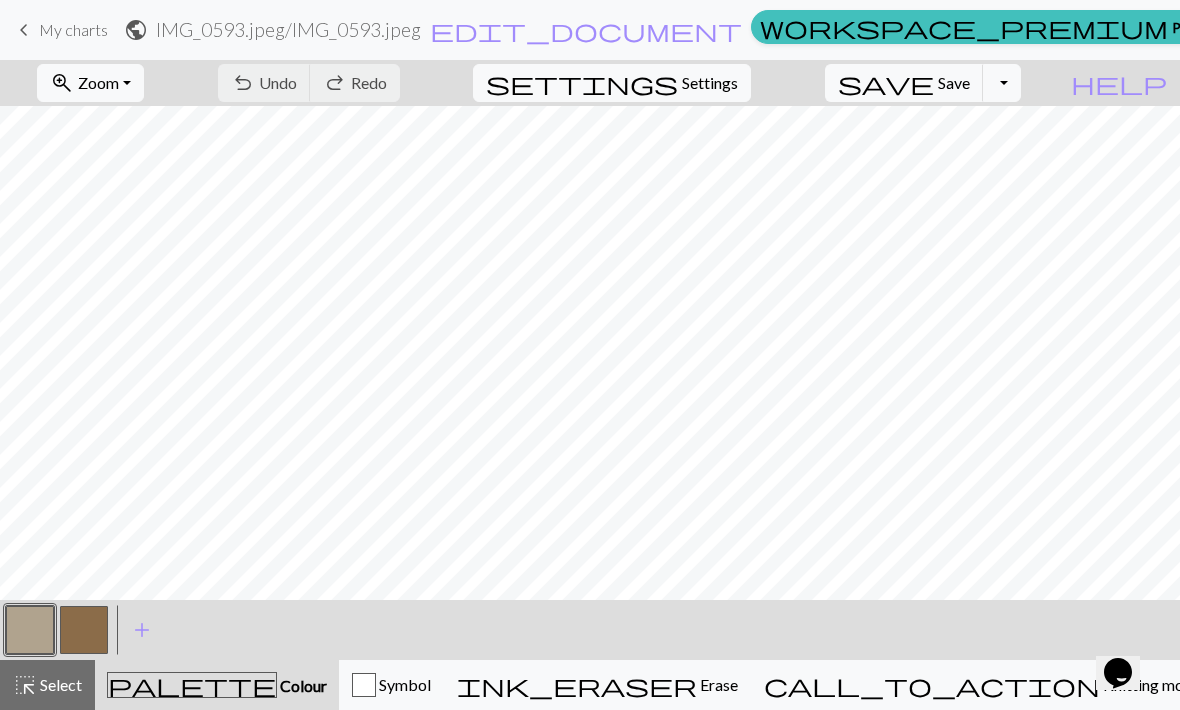 click at bounding box center [30, 630] 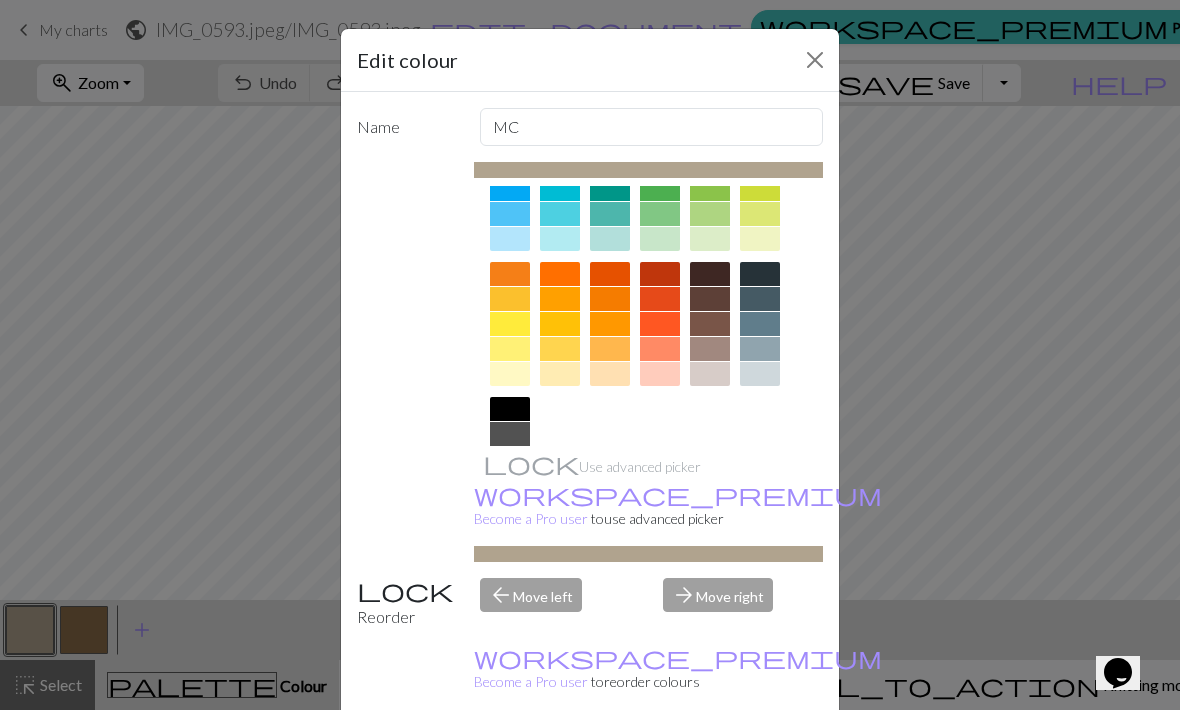 scroll, scrollTop: 213, scrollLeft: 0, axis: vertical 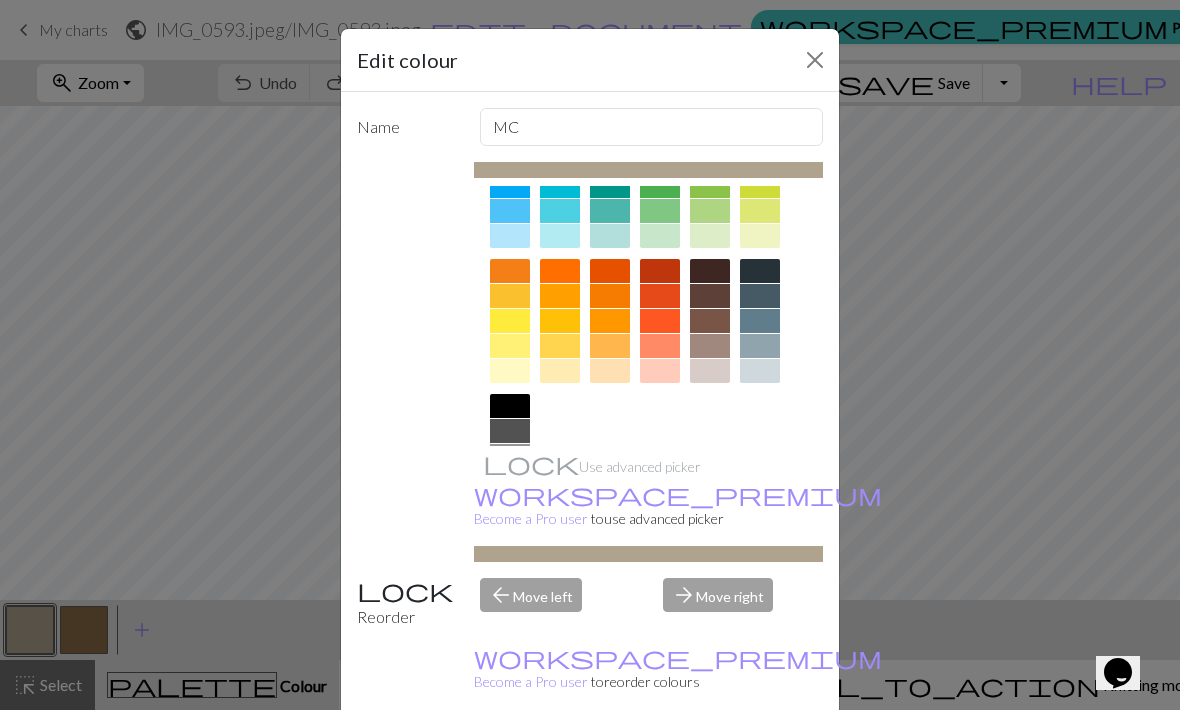 click at bounding box center (510, 506) 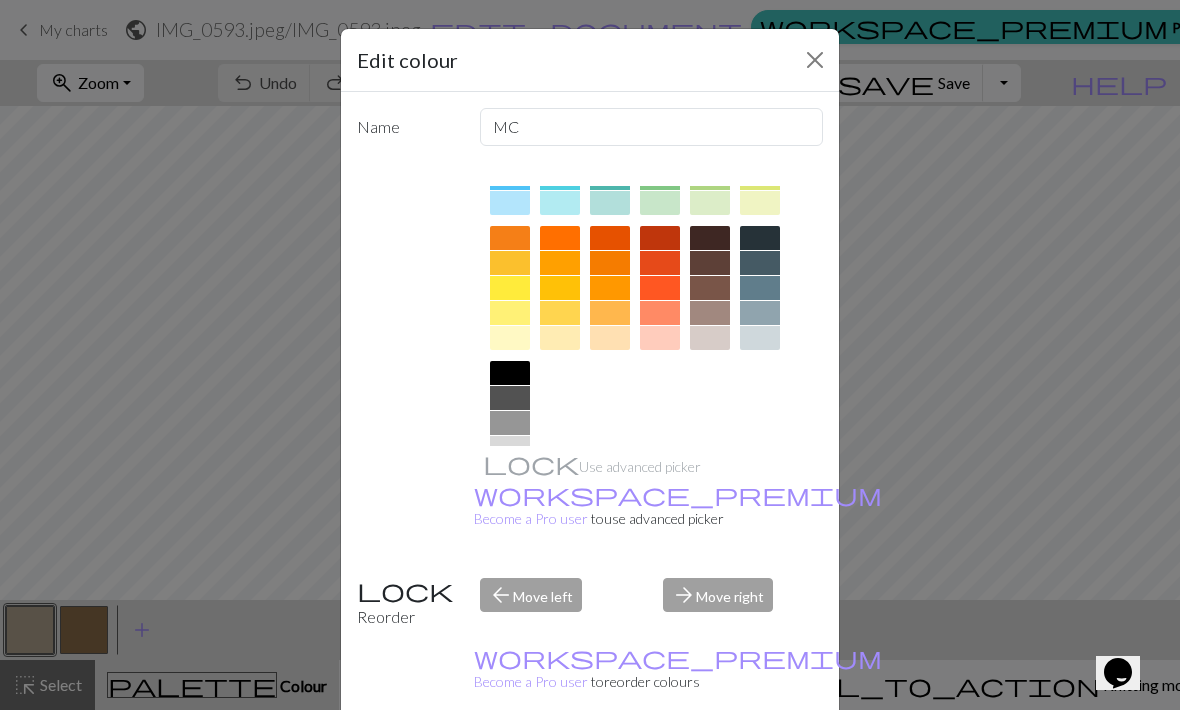 scroll, scrollTop: 243, scrollLeft: 0, axis: vertical 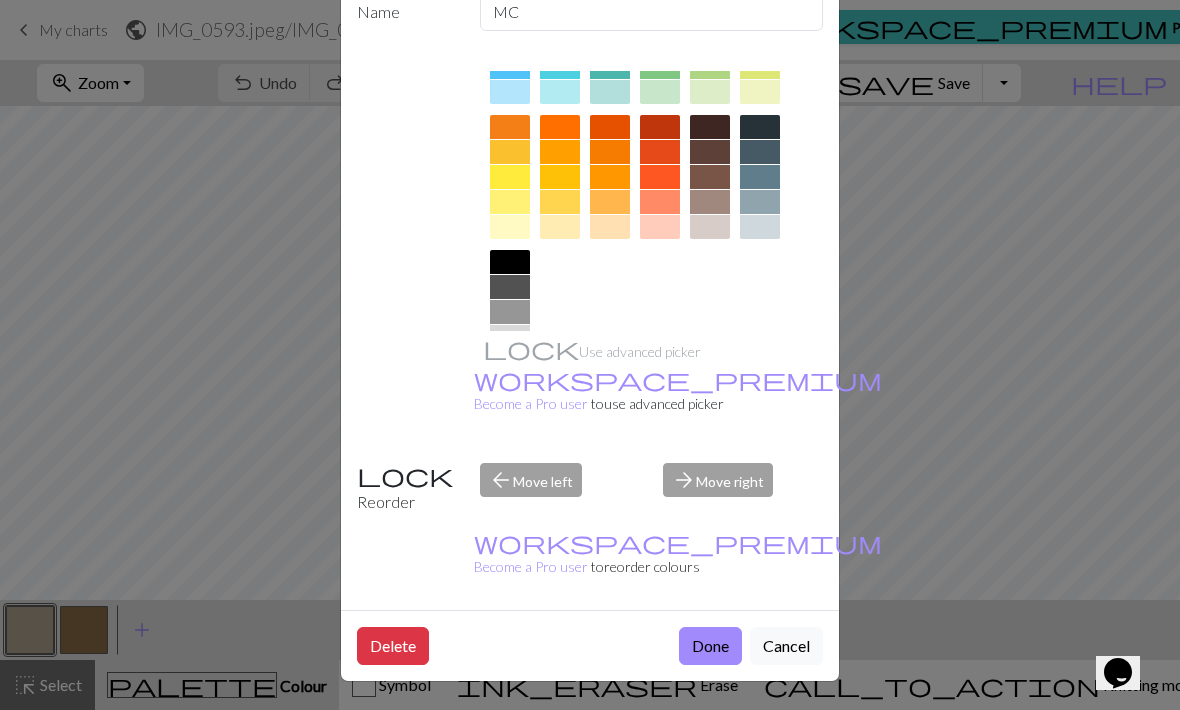 click on "Done" at bounding box center (710, 646) 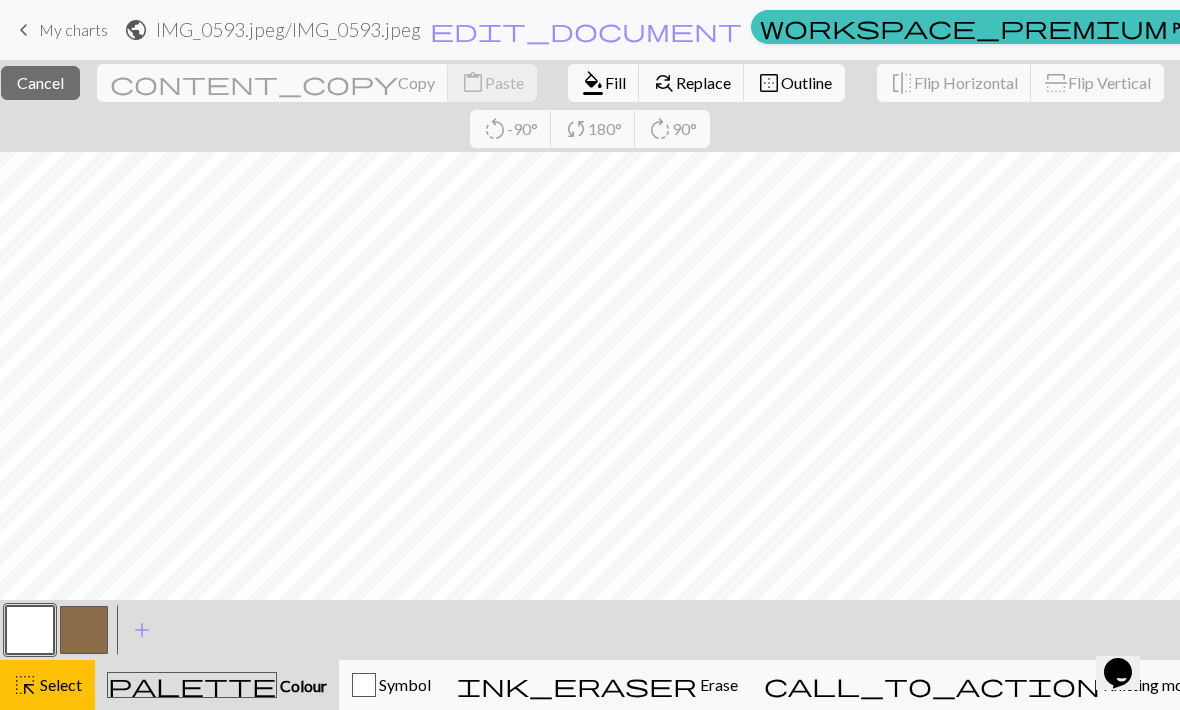 click on "Fill" at bounding box center [615, 82] 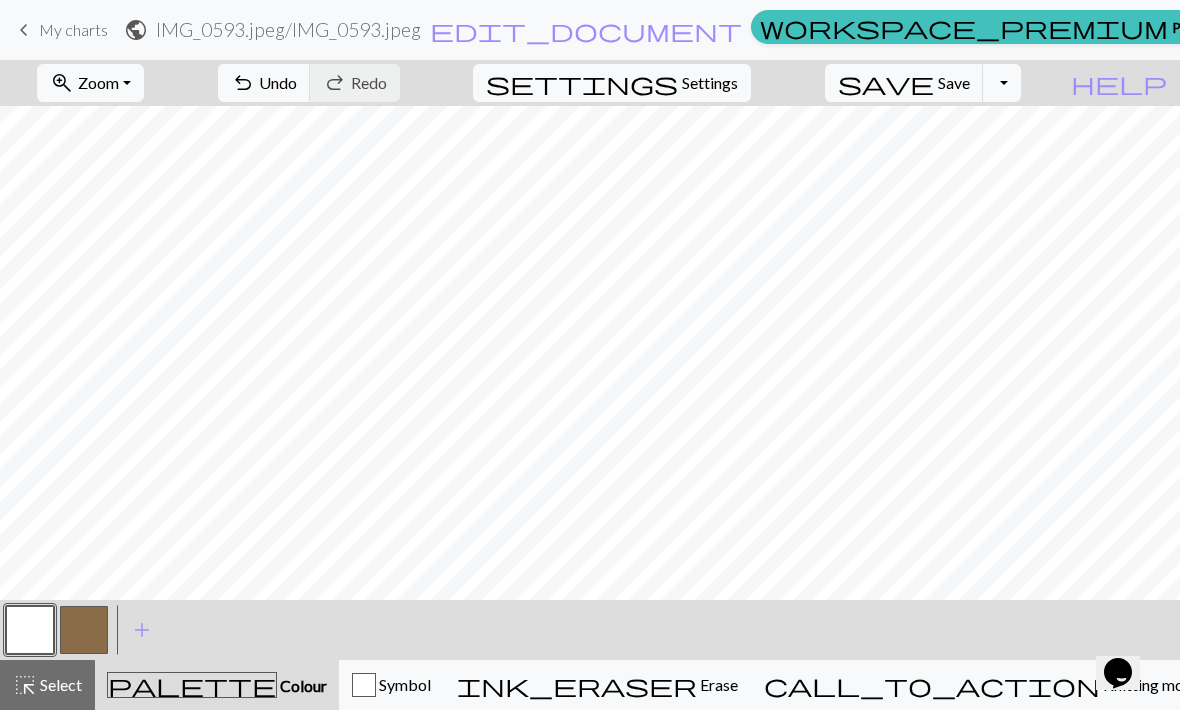 click on "zoom_in Zoom Zoom" at bounding box center (90, 83) 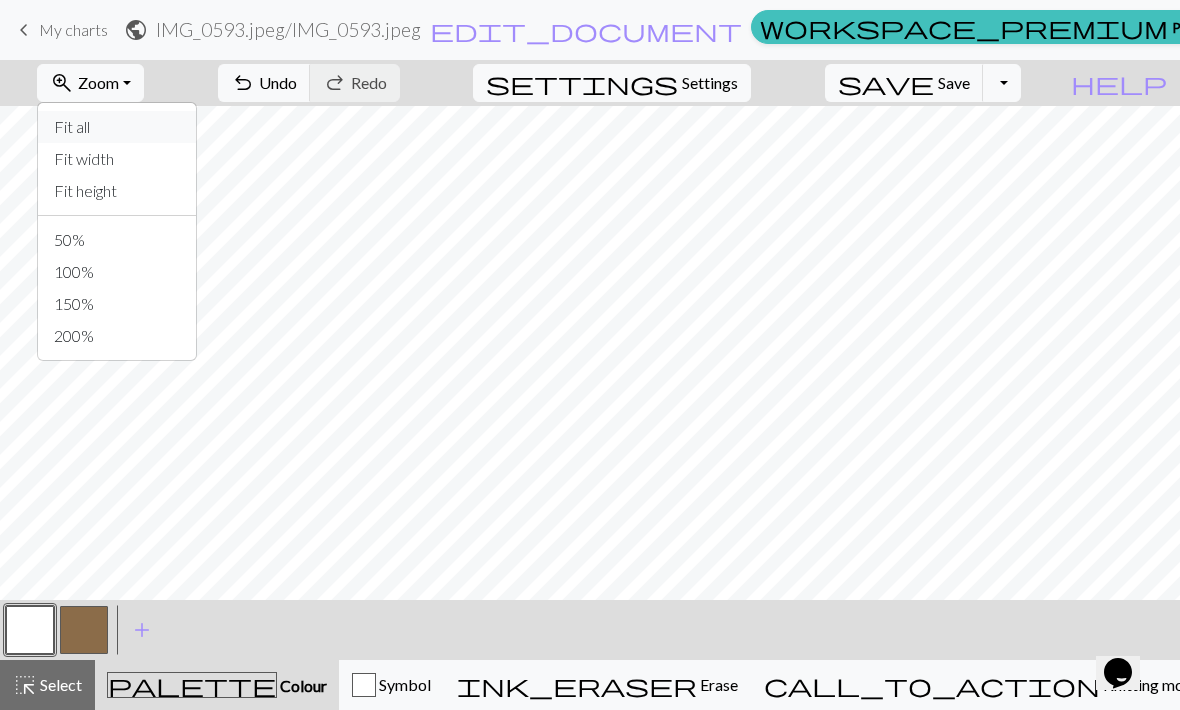 click on "Fit all" at bounding box center [117, 127] 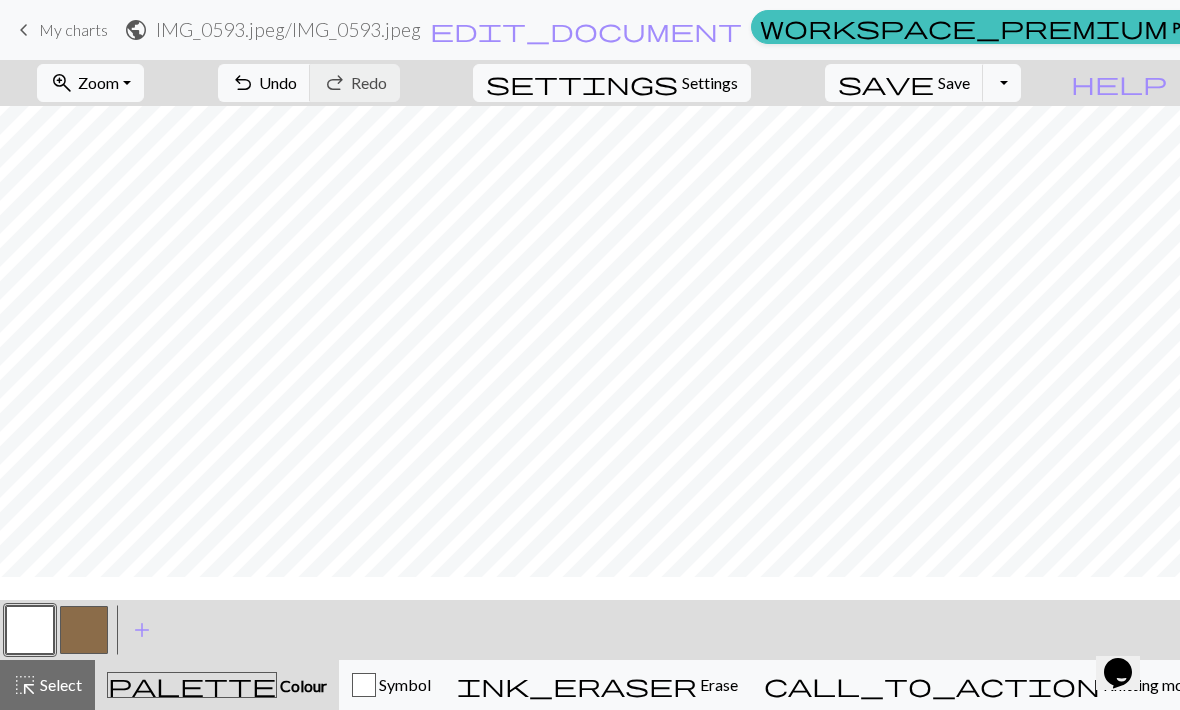 scroll, scrollTop: 0, scrollLeft: 0, axis: both 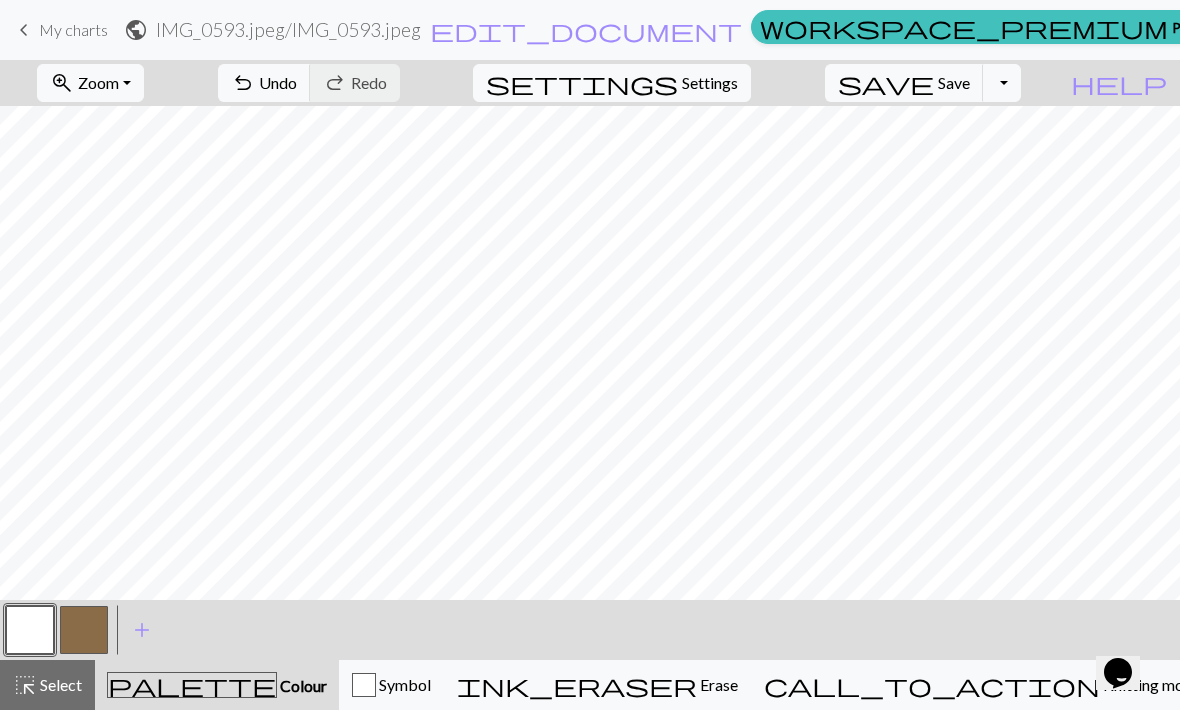 click at bounding box center (84, 630) 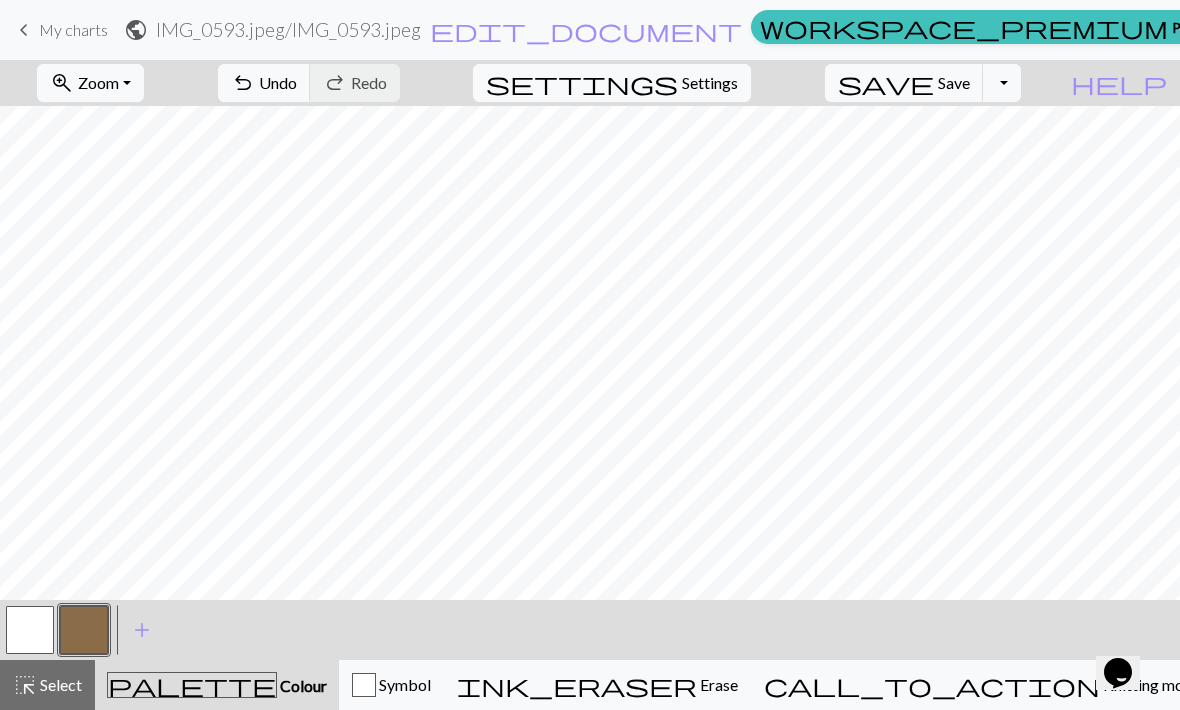 click on "My charts" at bounding box center (1253, 30) 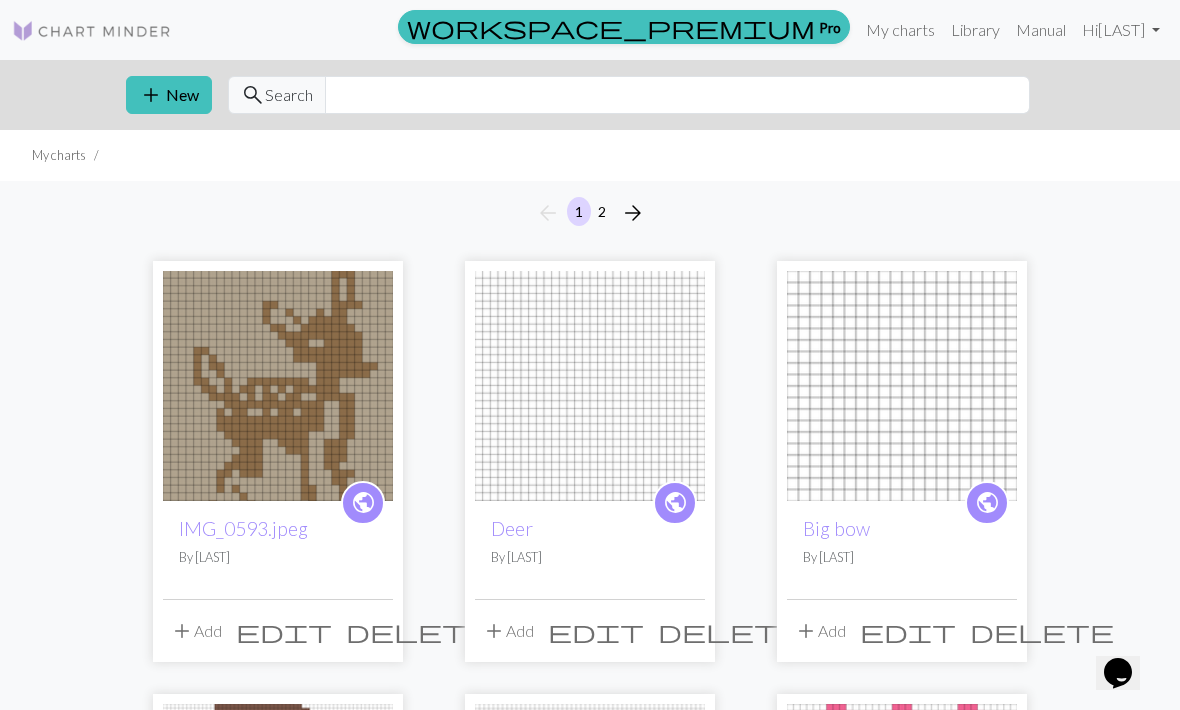 click on "Deer" at bounding box center [512, 528] 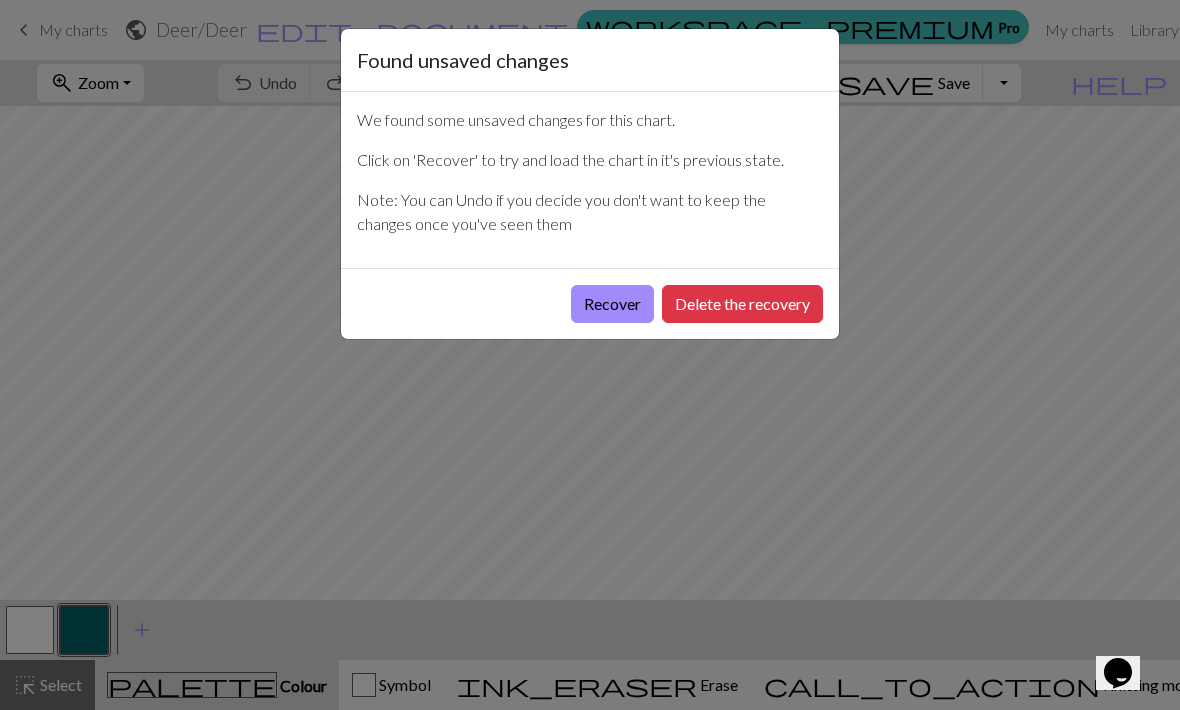 click on "Delete the recovery" at bounding box center [742, 304] 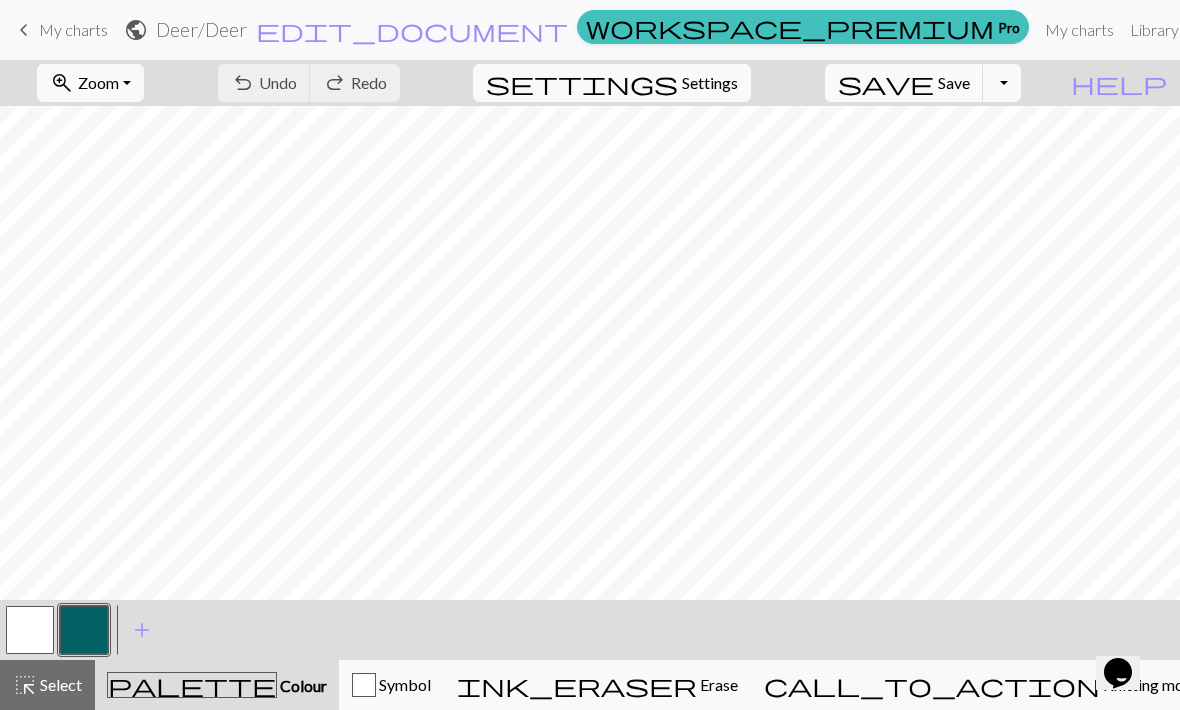 click on "Zoom" at bounding box center (98, 82) 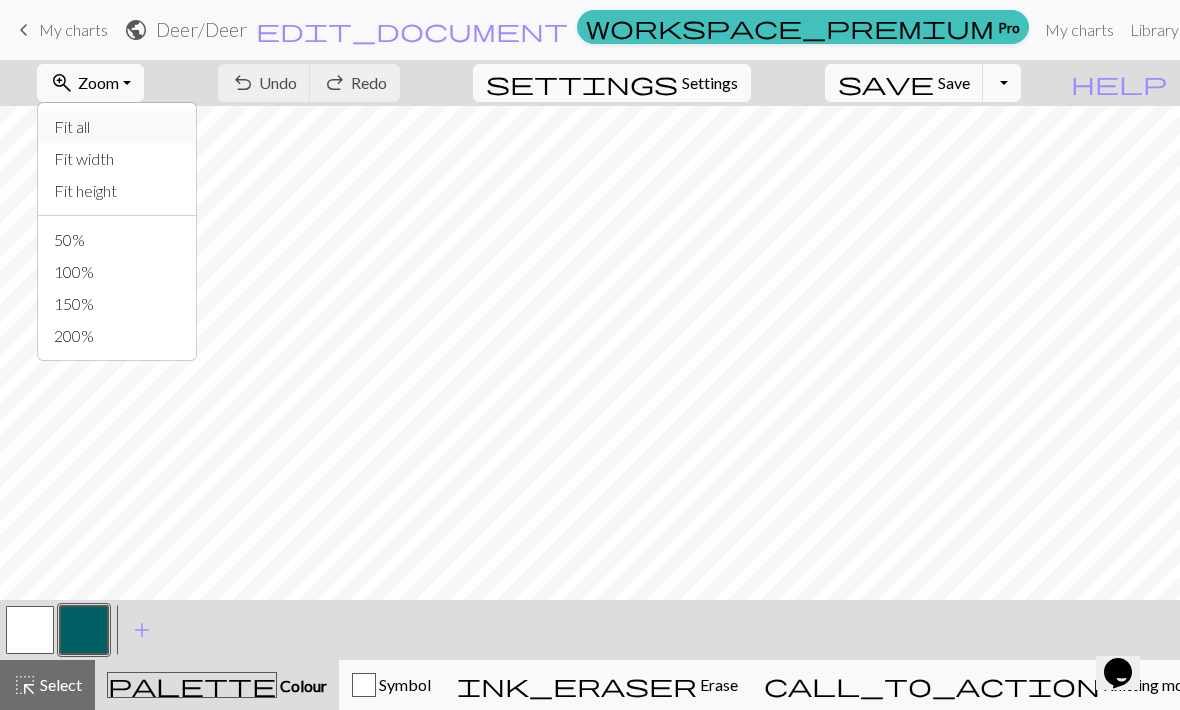 click on "Fit all" at bounding box center [117, 127] 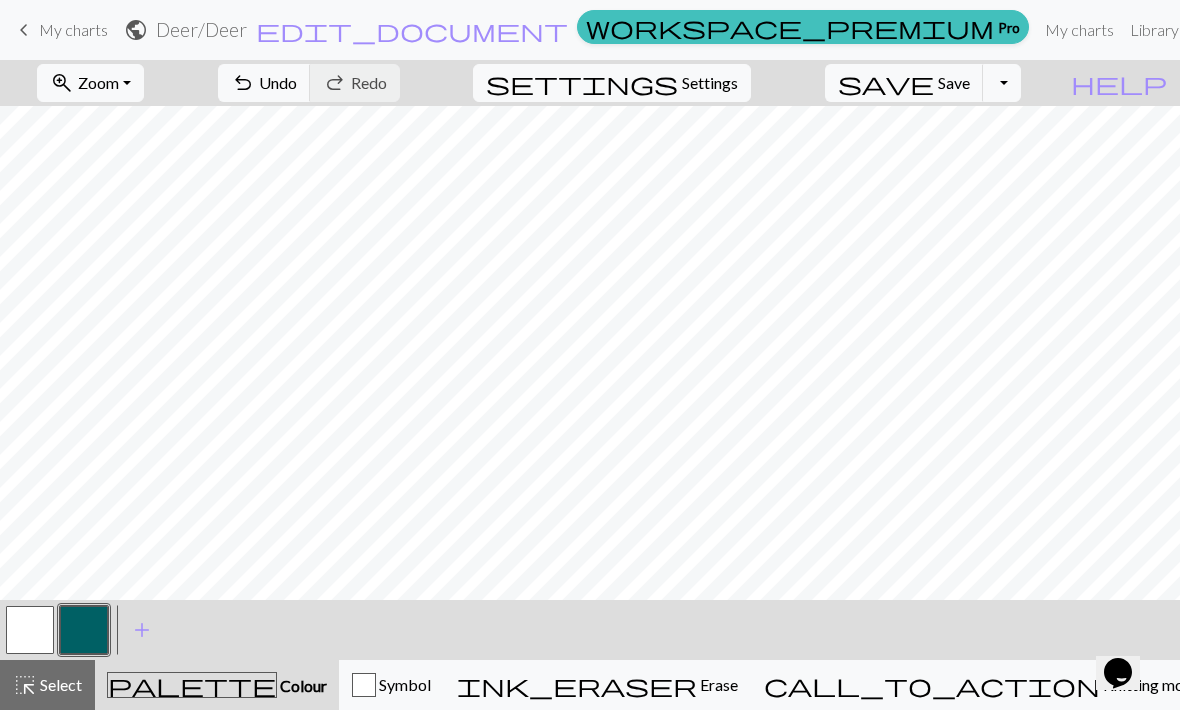 click at bounding box center (84, 630) 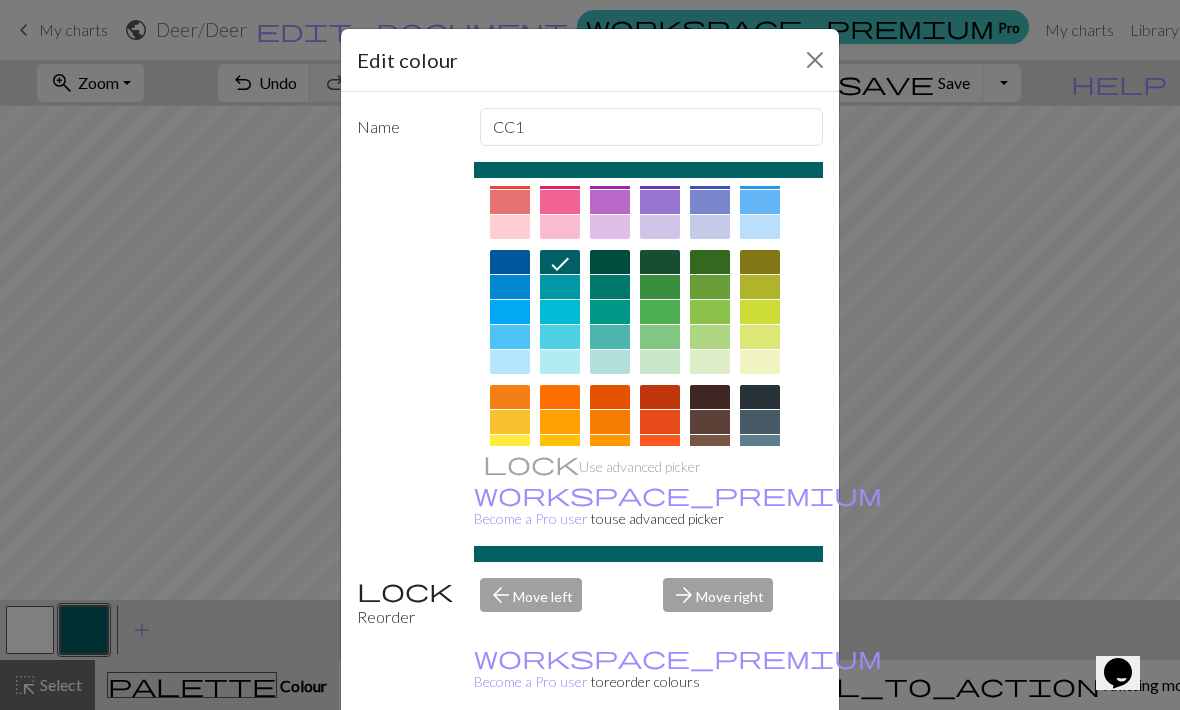 scroll, scrollTop: 96, scrollLeft: 0, axis: vertical 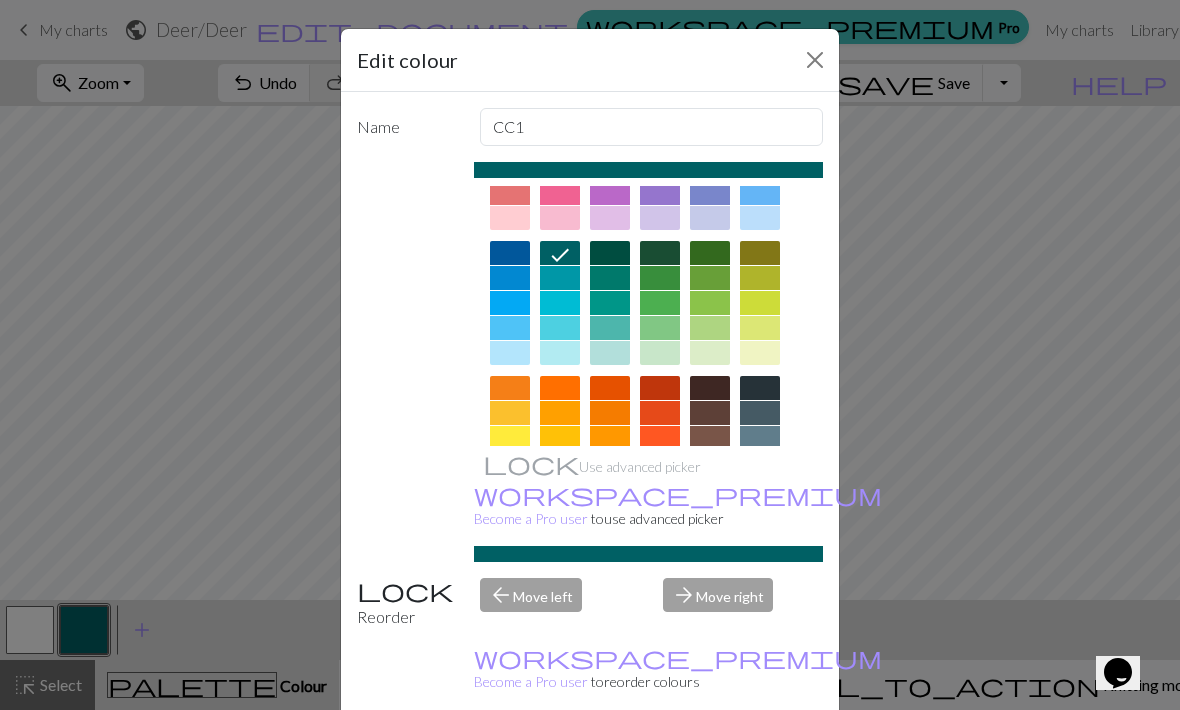 click at bounding box center (710, 463) 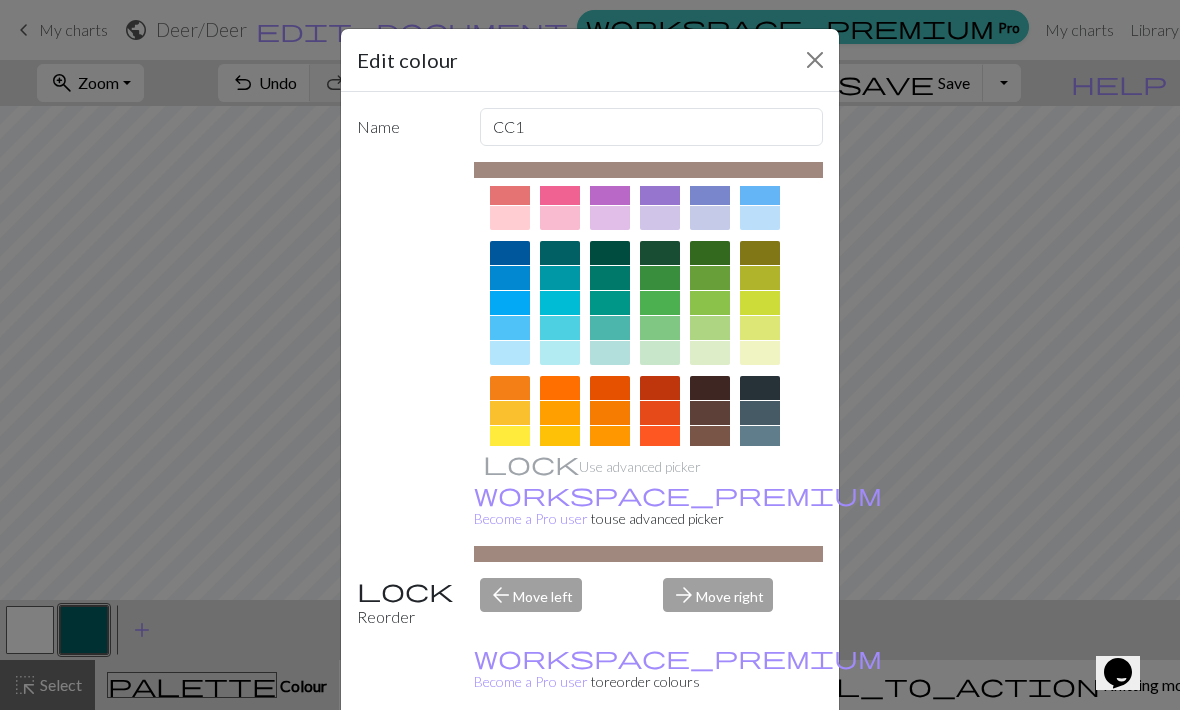 click at bounding box center [710, 438] 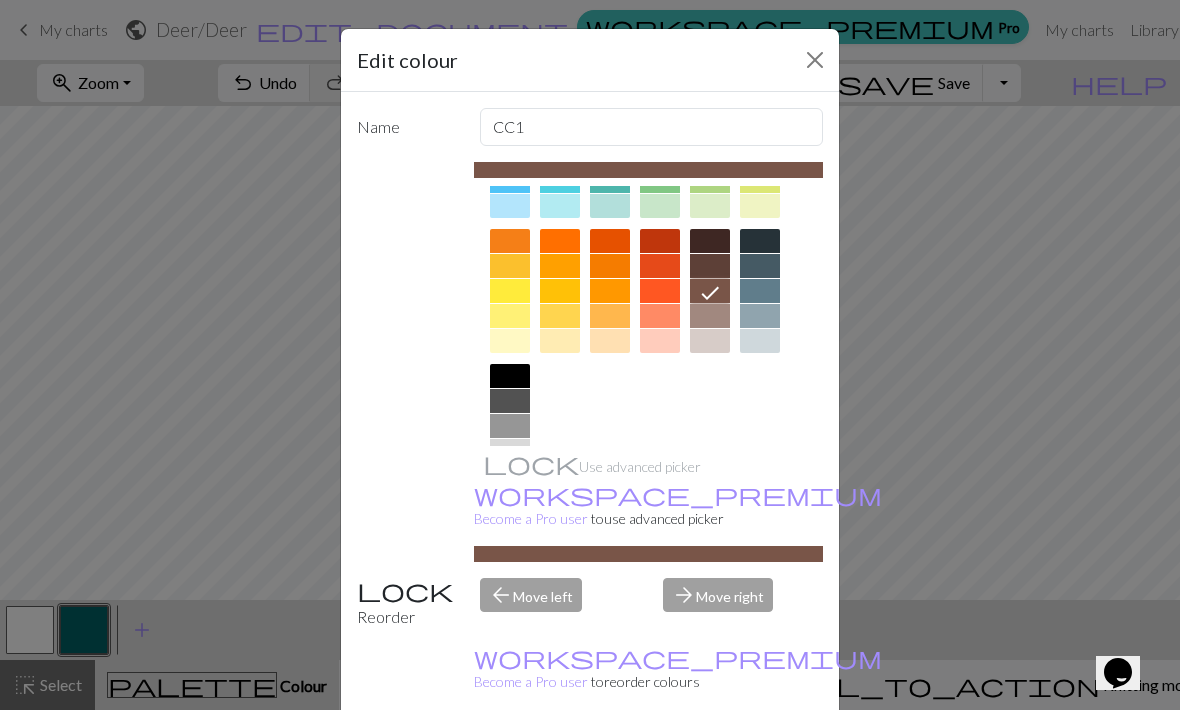 scroll, scrollTop: 242, scrollLeft: 0, axis: vertical 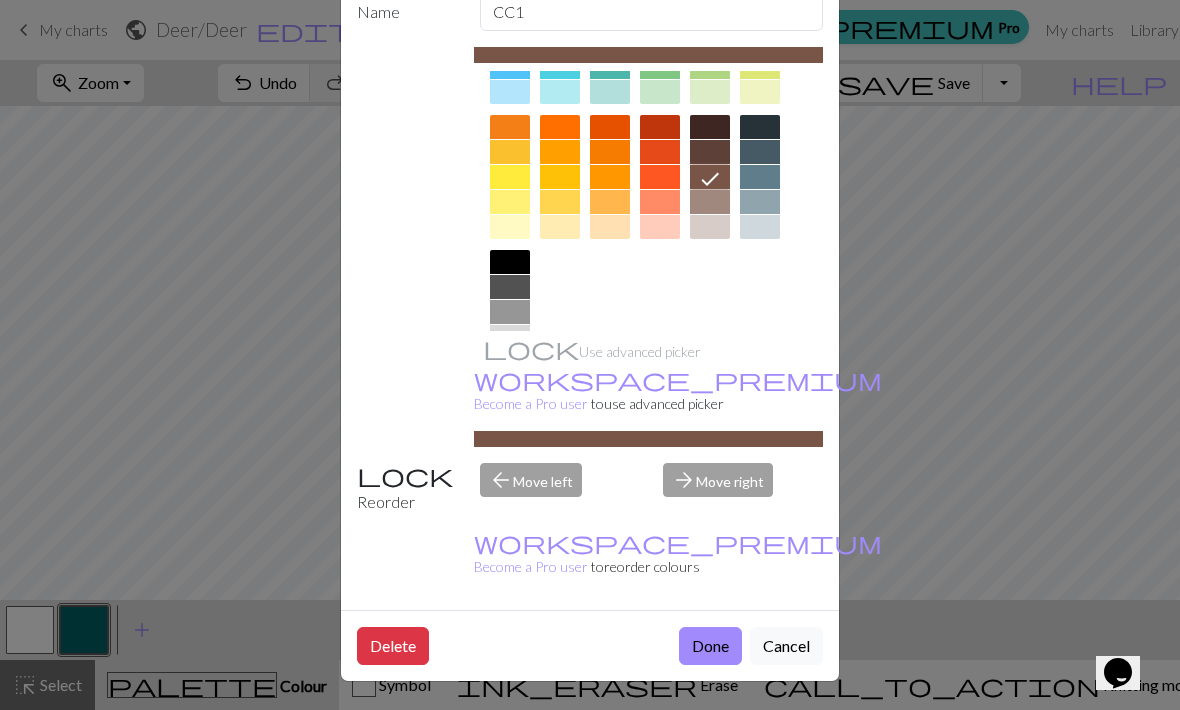 click on "Done" at bounding box center [710, 646] 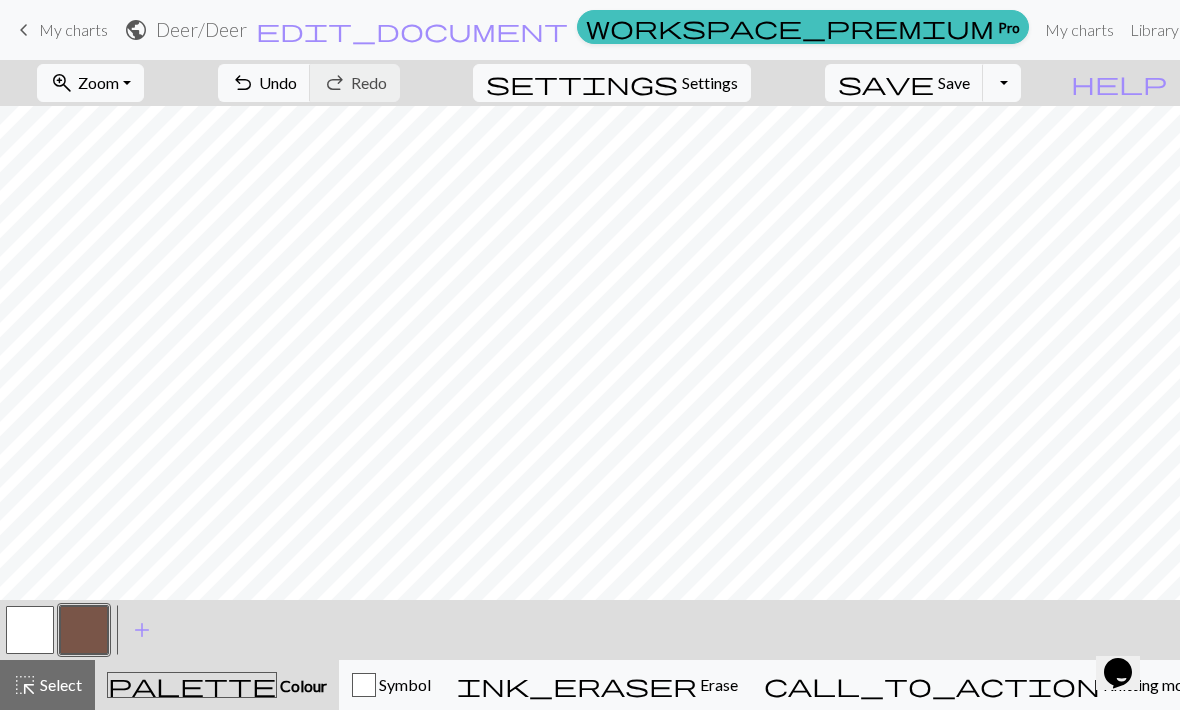 click on "undo Undo Undo" at bounding box center (264, 83) 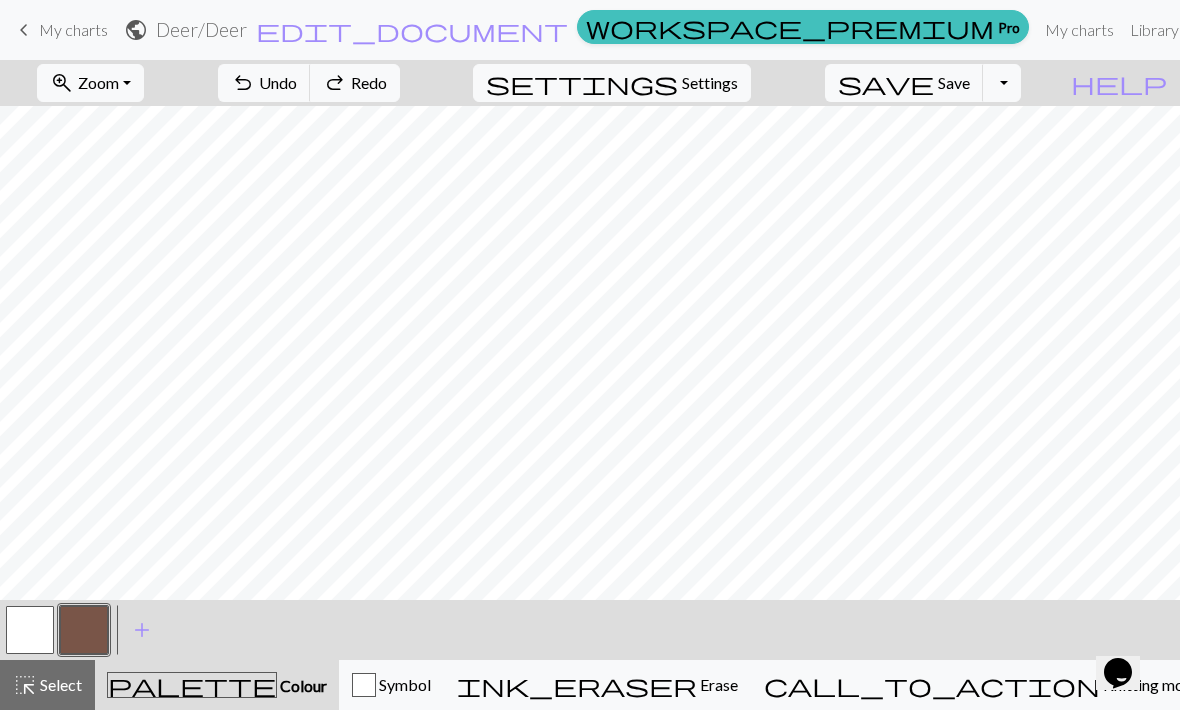 click on "Undo" at bounding box center [278, 82] 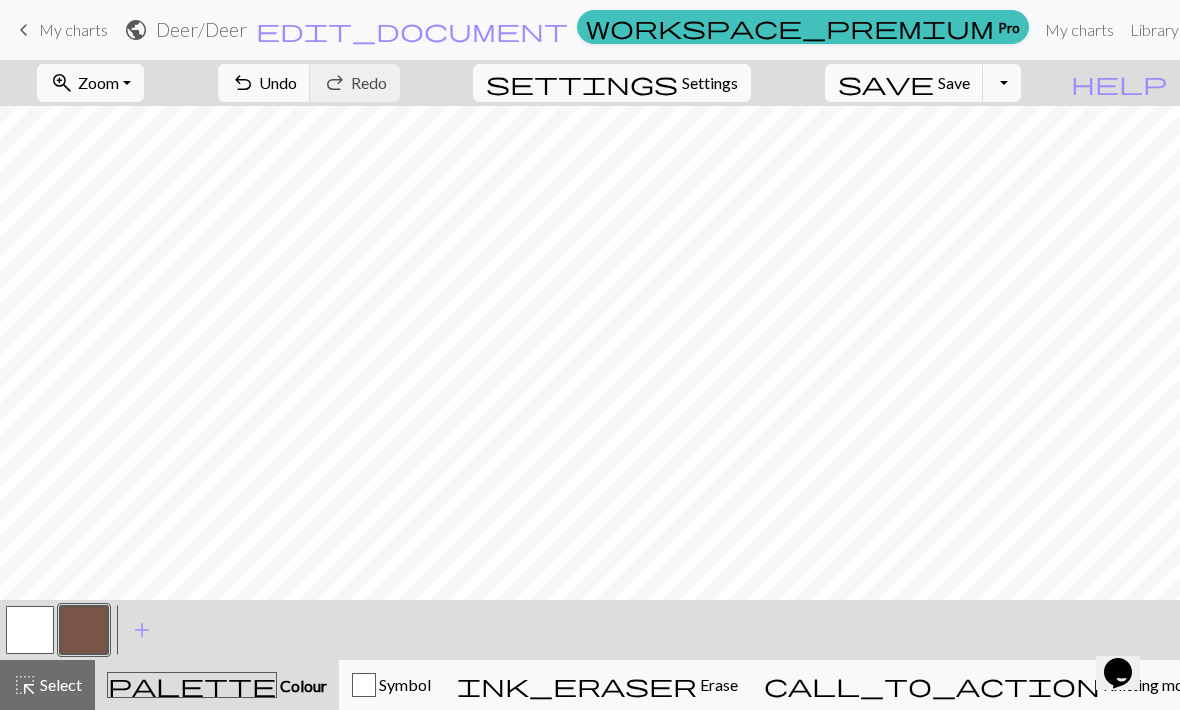 click at bounding box center [30, 630] 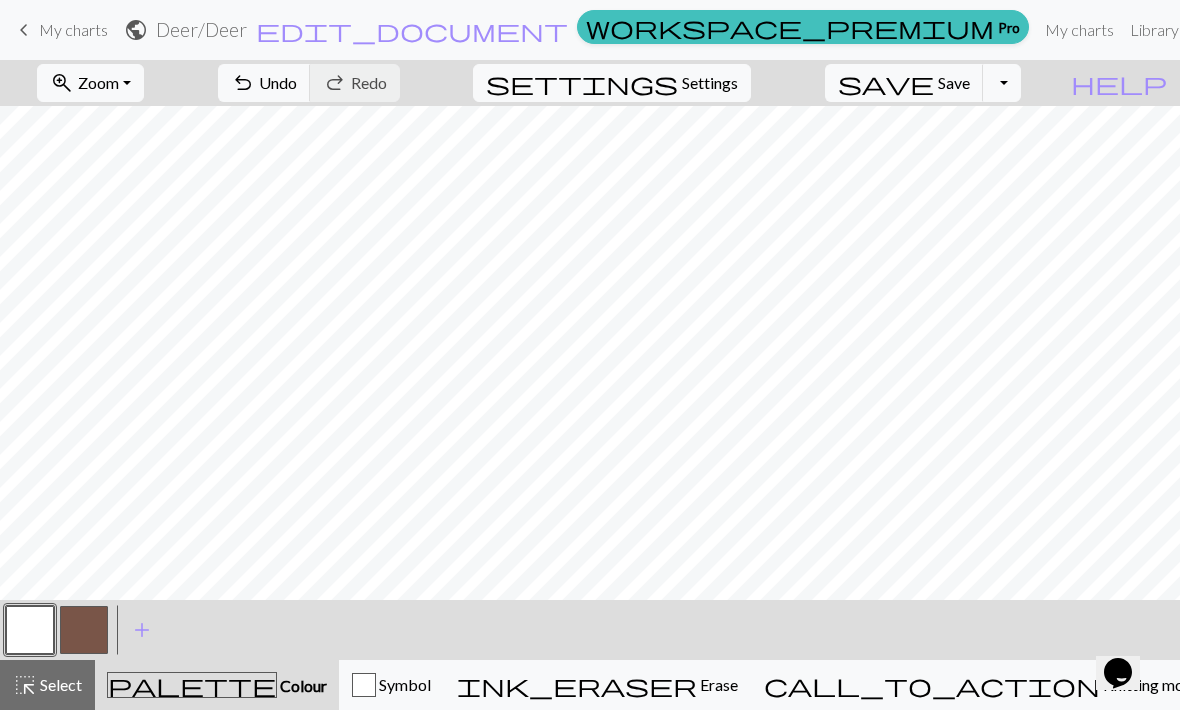 click at bounding box center [84, 630] 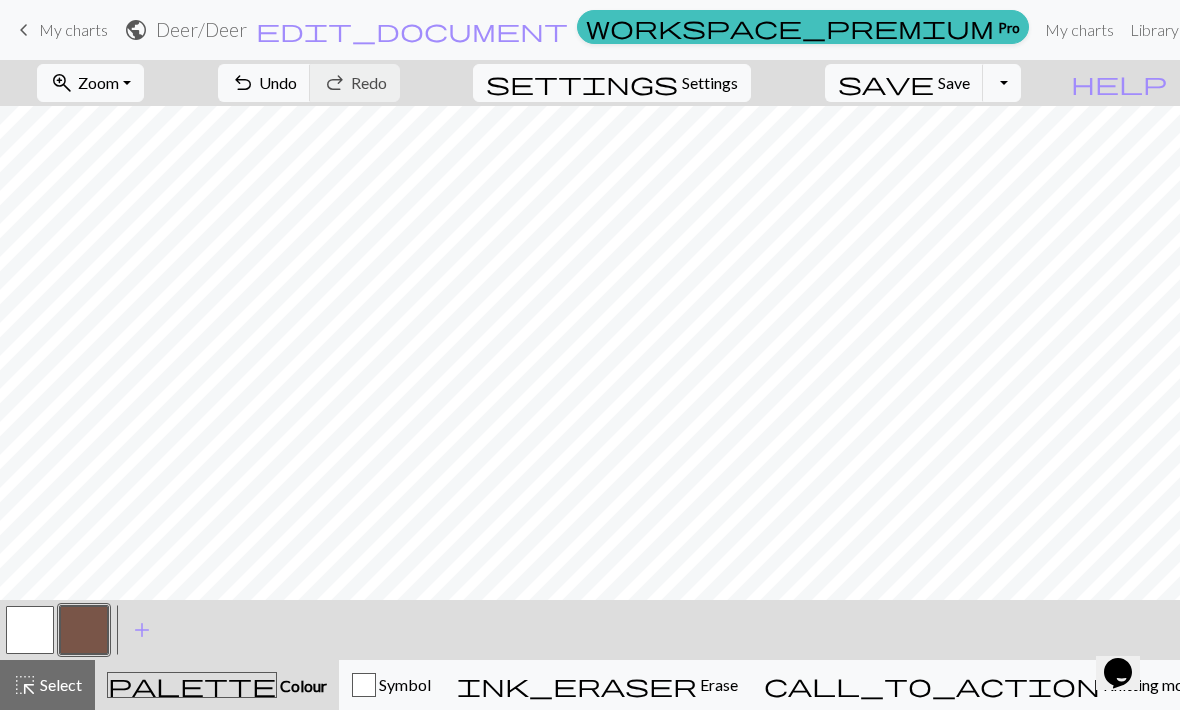 click at bounding box center (84, 630) 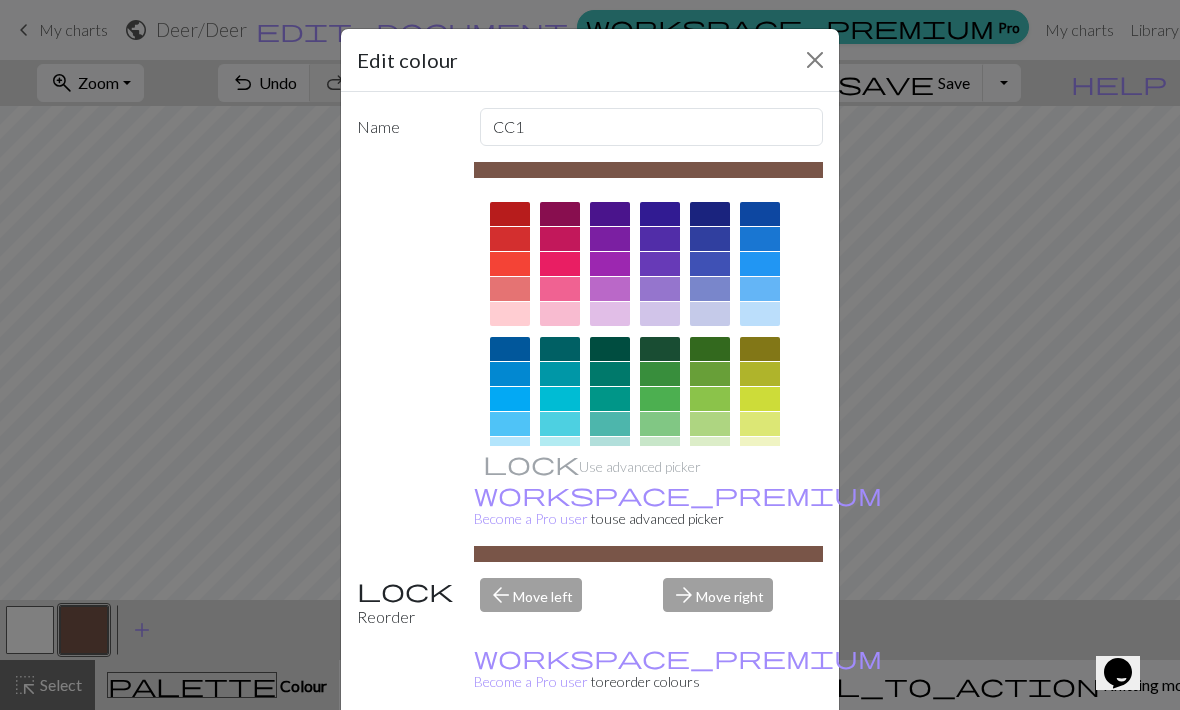 click at bounding box center [815, 60] 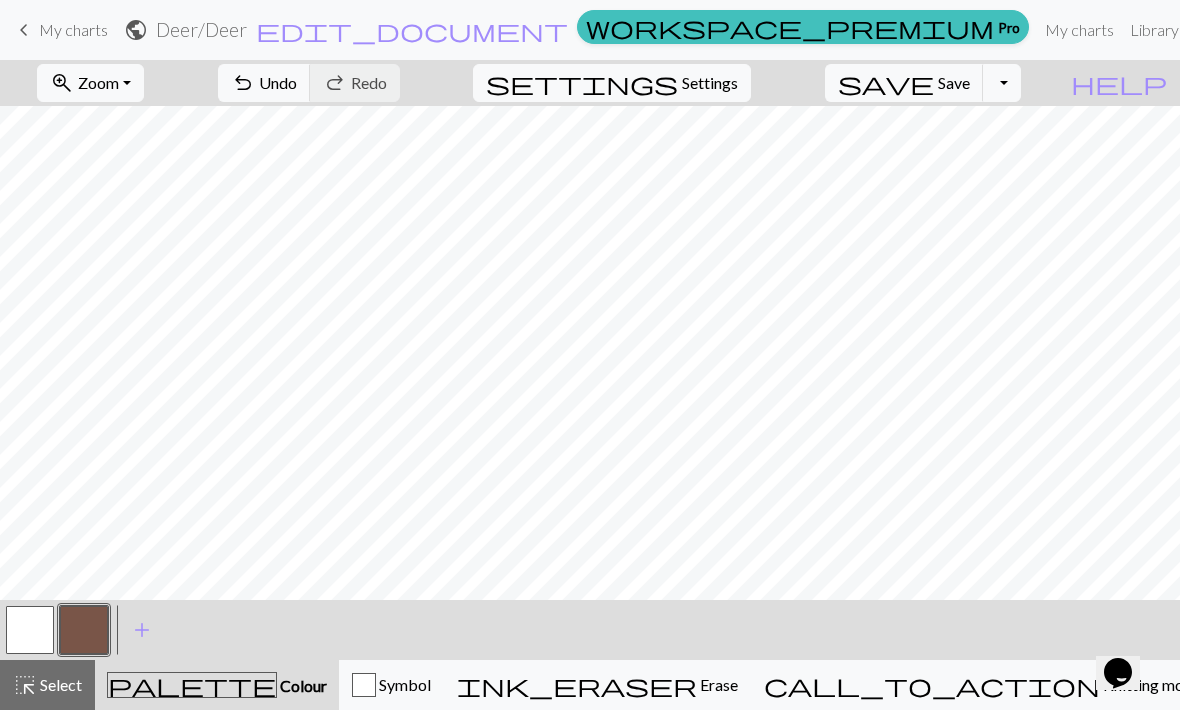 click on "Undo" at bounding box center [278, 82] 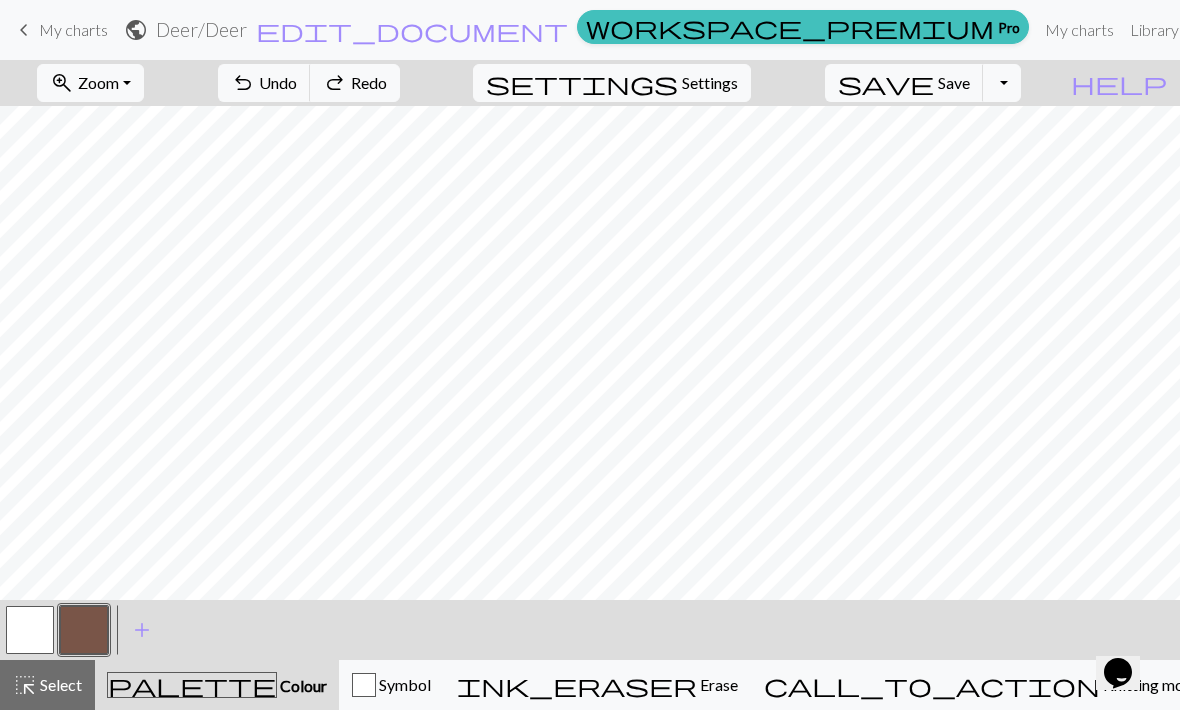 click on "Undo" at bounding box center [278, 82] 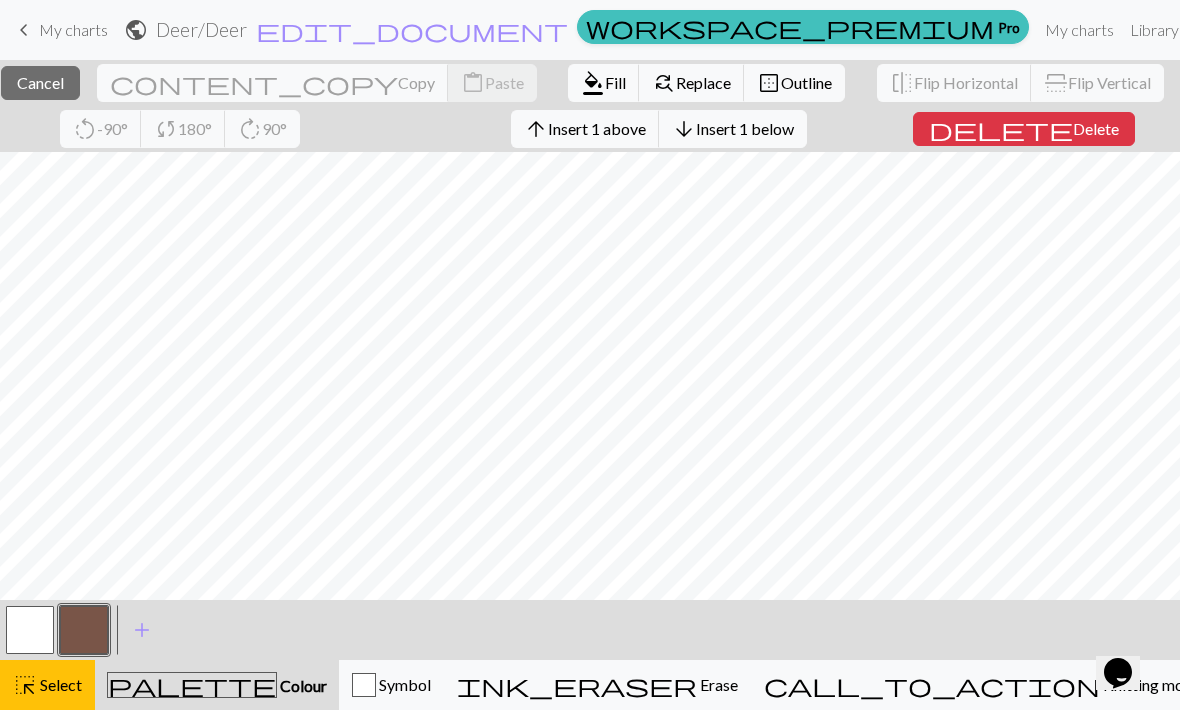 click on "Insert 1 above" at bounding box center [597, 128] 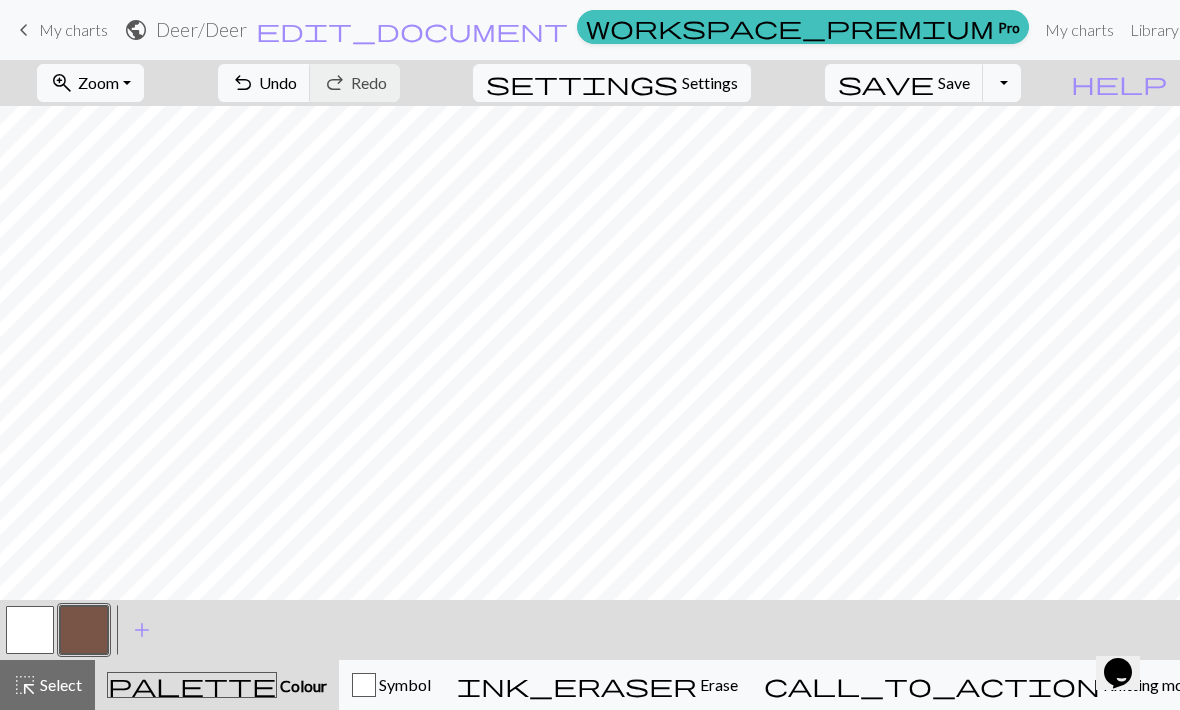 click at bounding box center [30, 630] 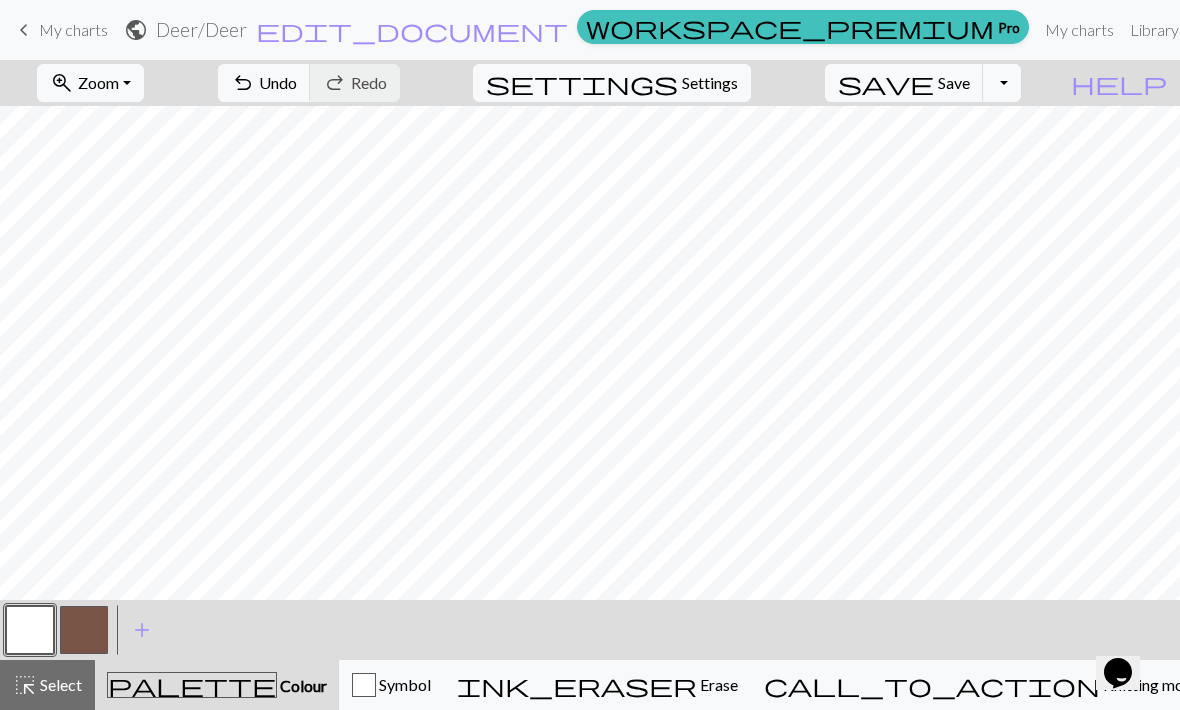 click at bounding box center (84, 630) 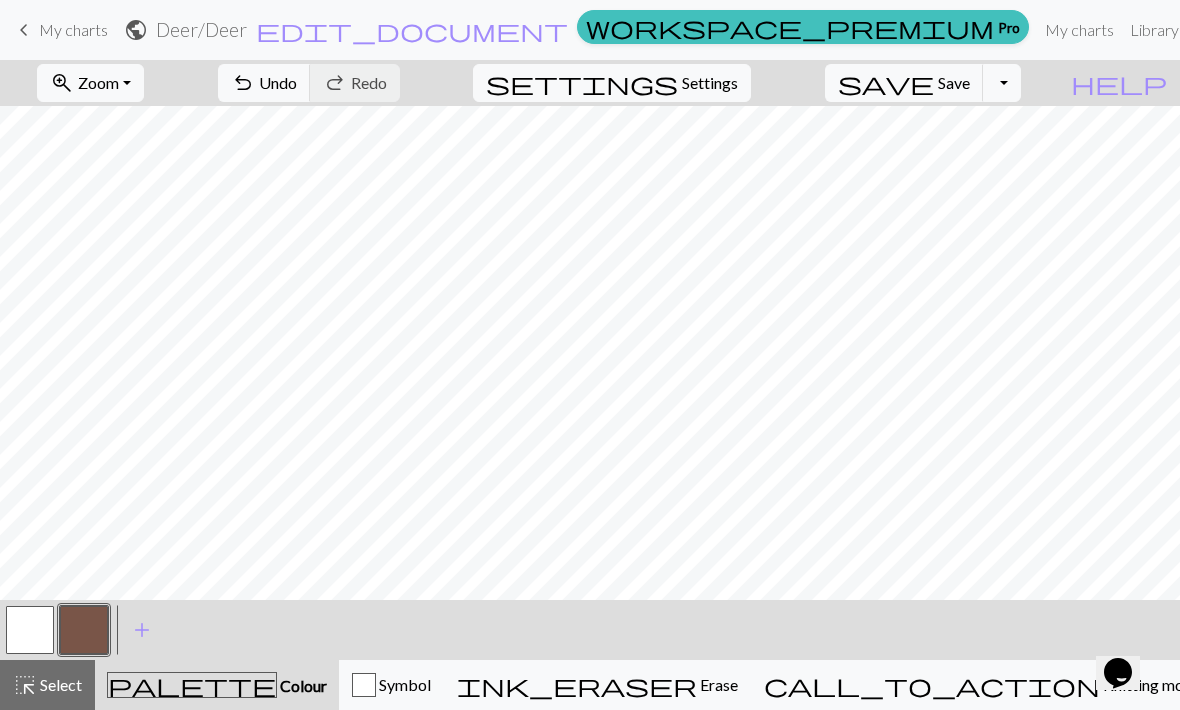 click at bounding box center [30, 630] 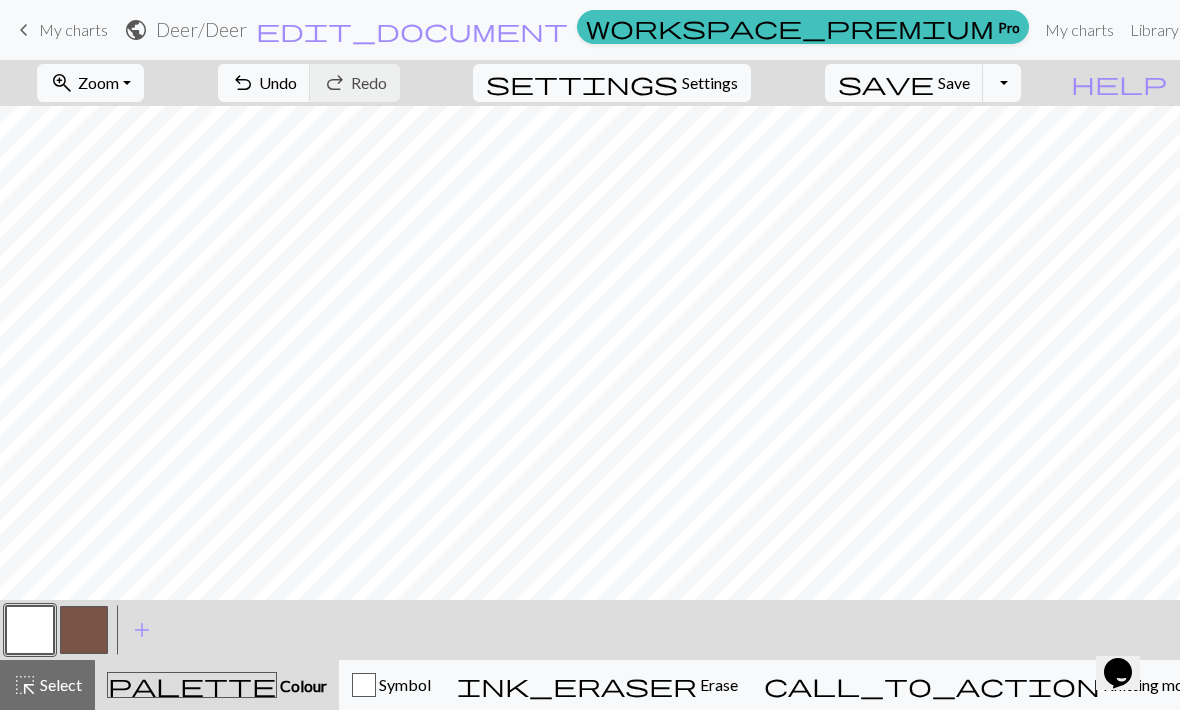 click at bounding box center [84, 630] 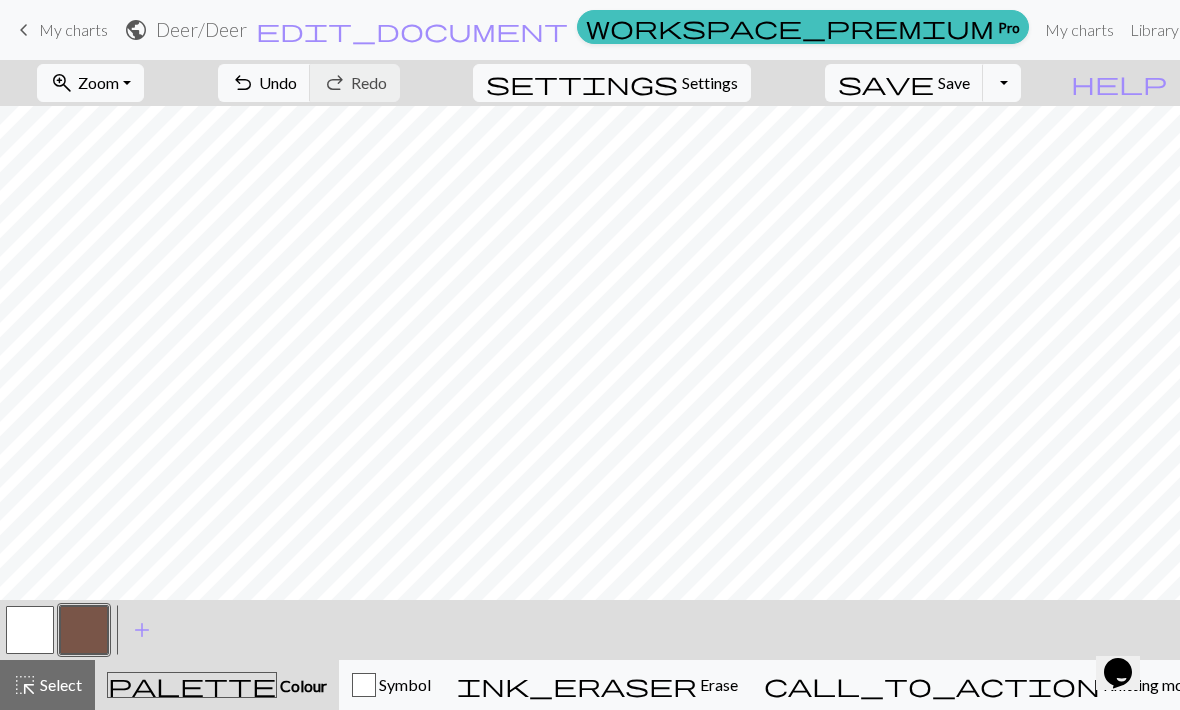 click at bounding box center (30, 630) 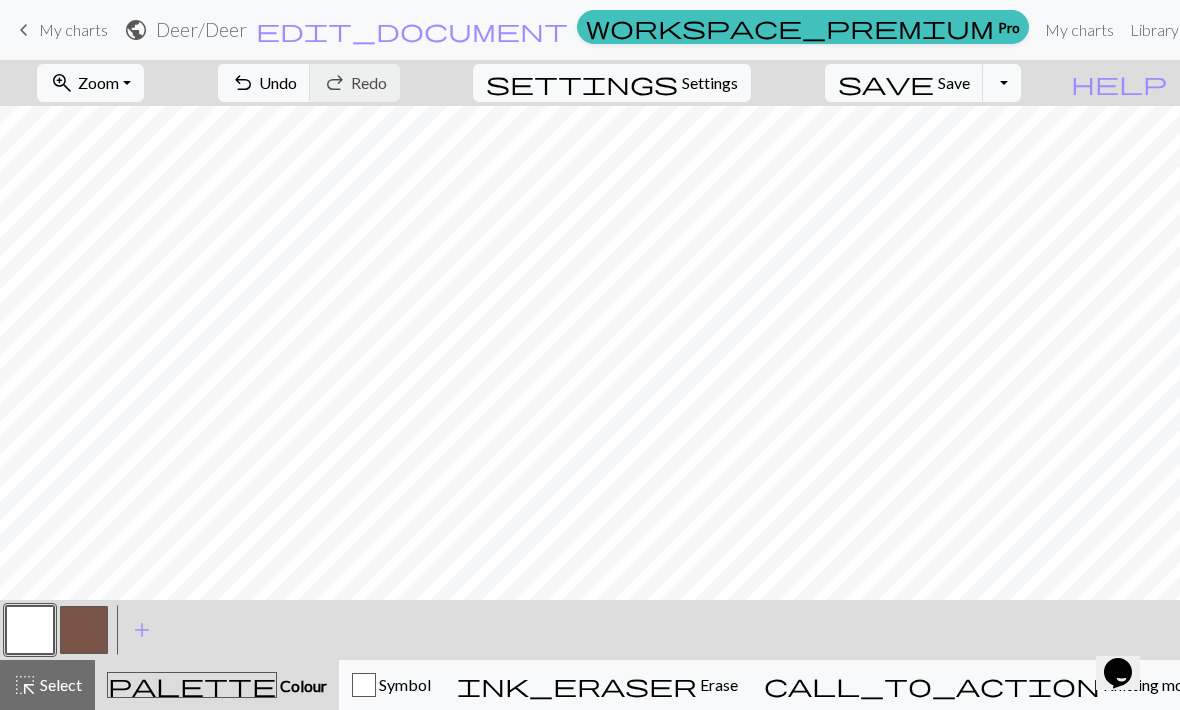 click at bounding box center (84, 630) 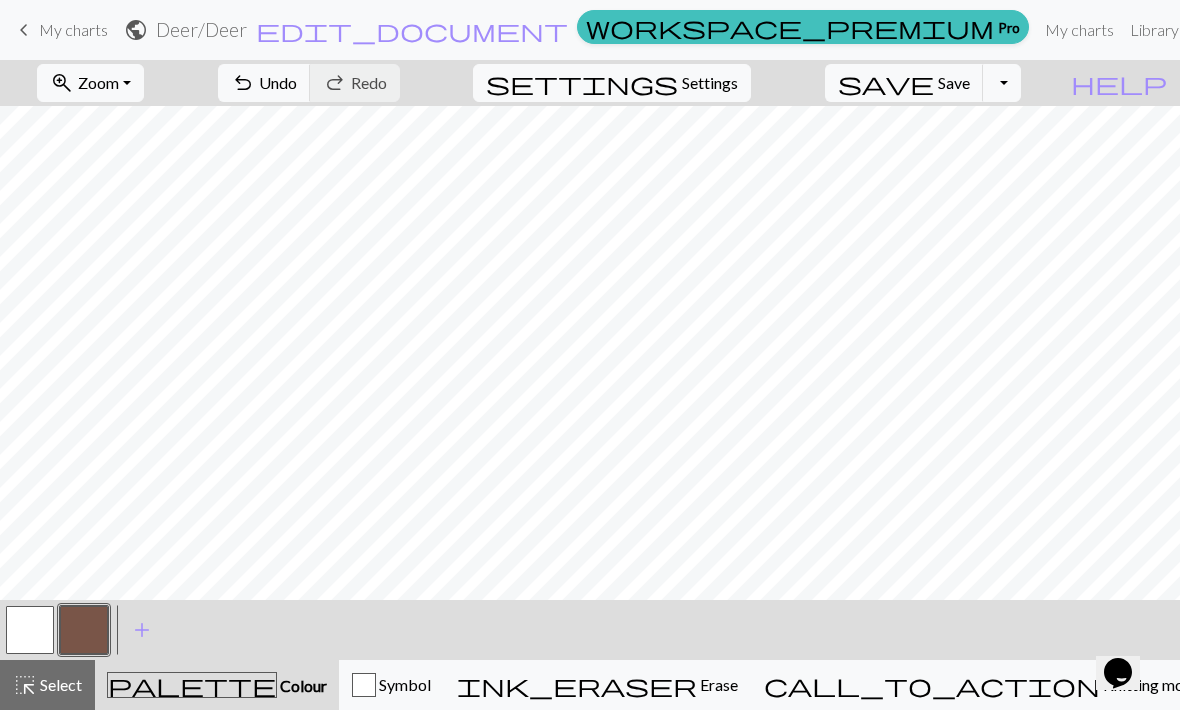 click at bounding box center [30, 630] 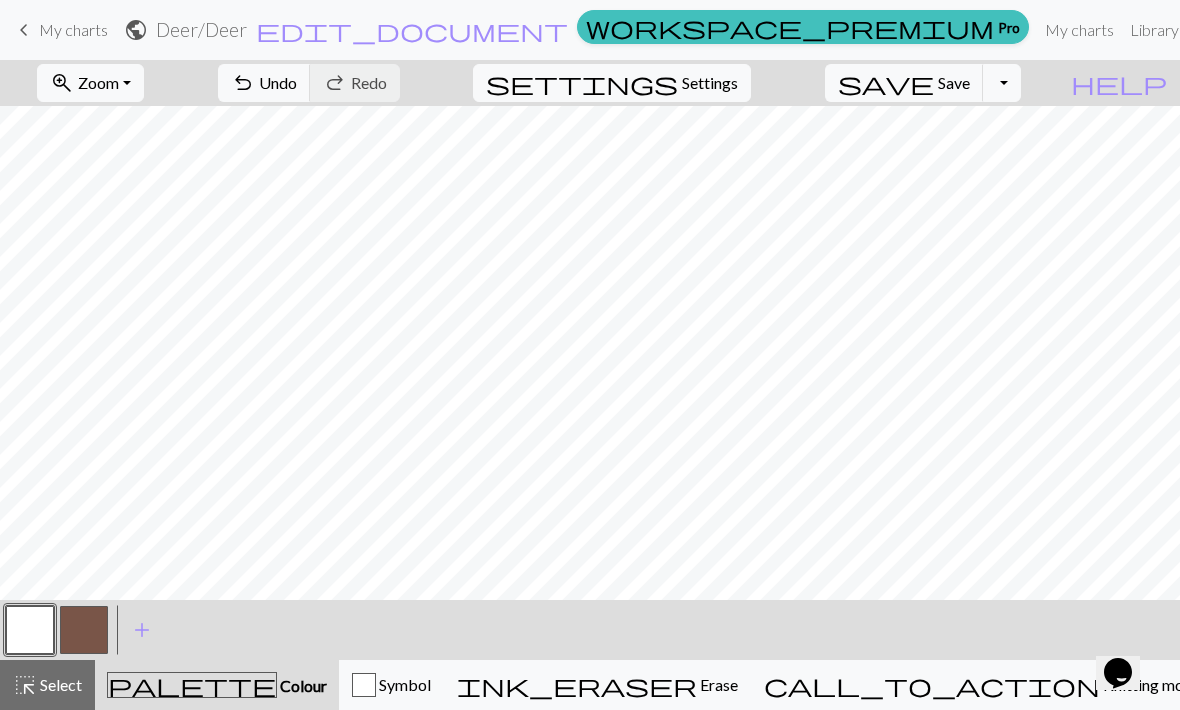 click at bounding box center (84, 630) 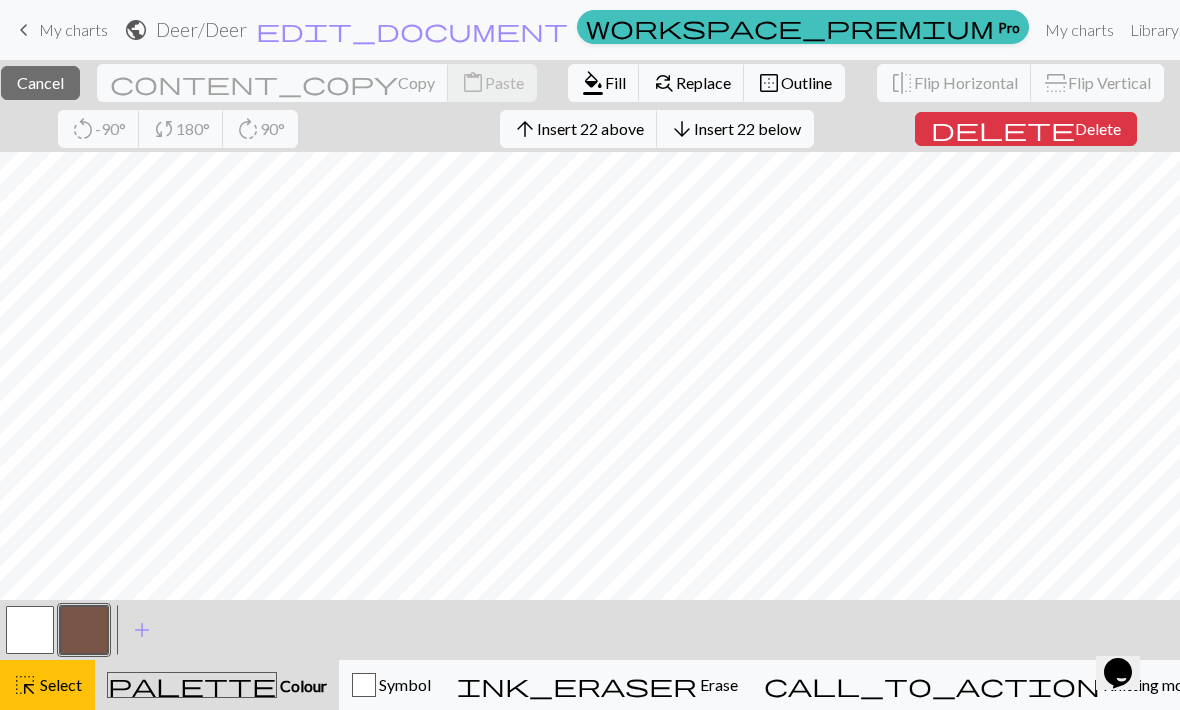 click on "Fill" at bounding box center [615, 82] 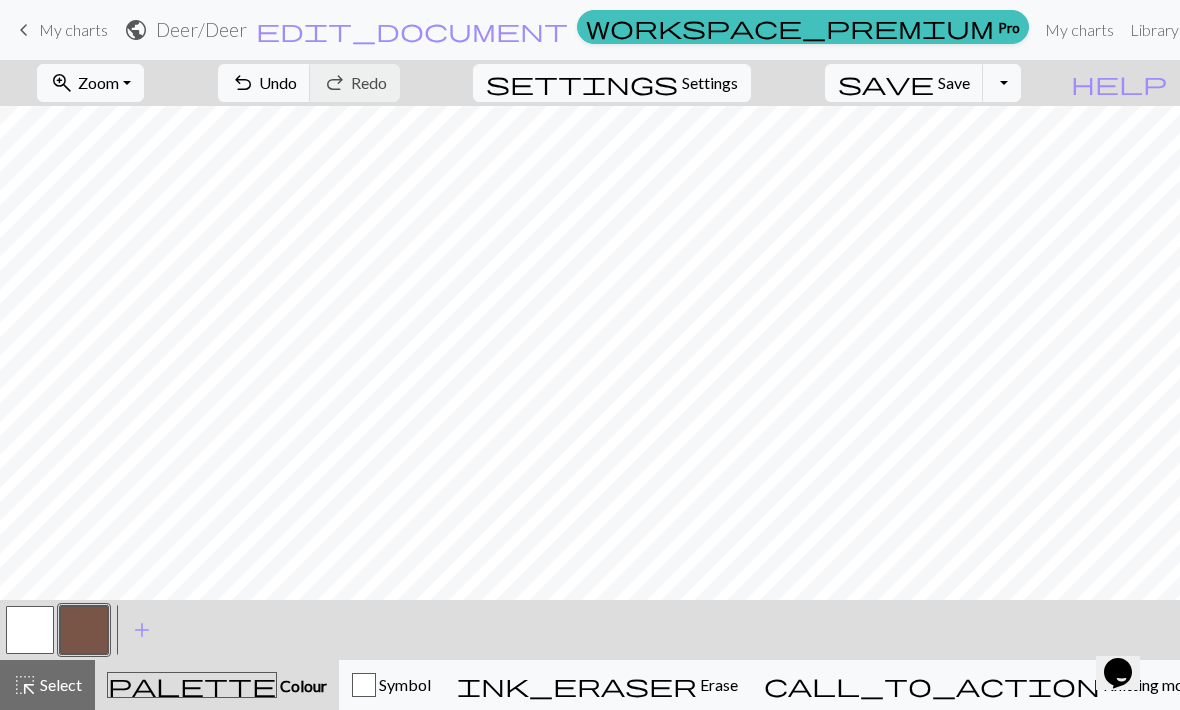 click at bounding box center (30, 630) 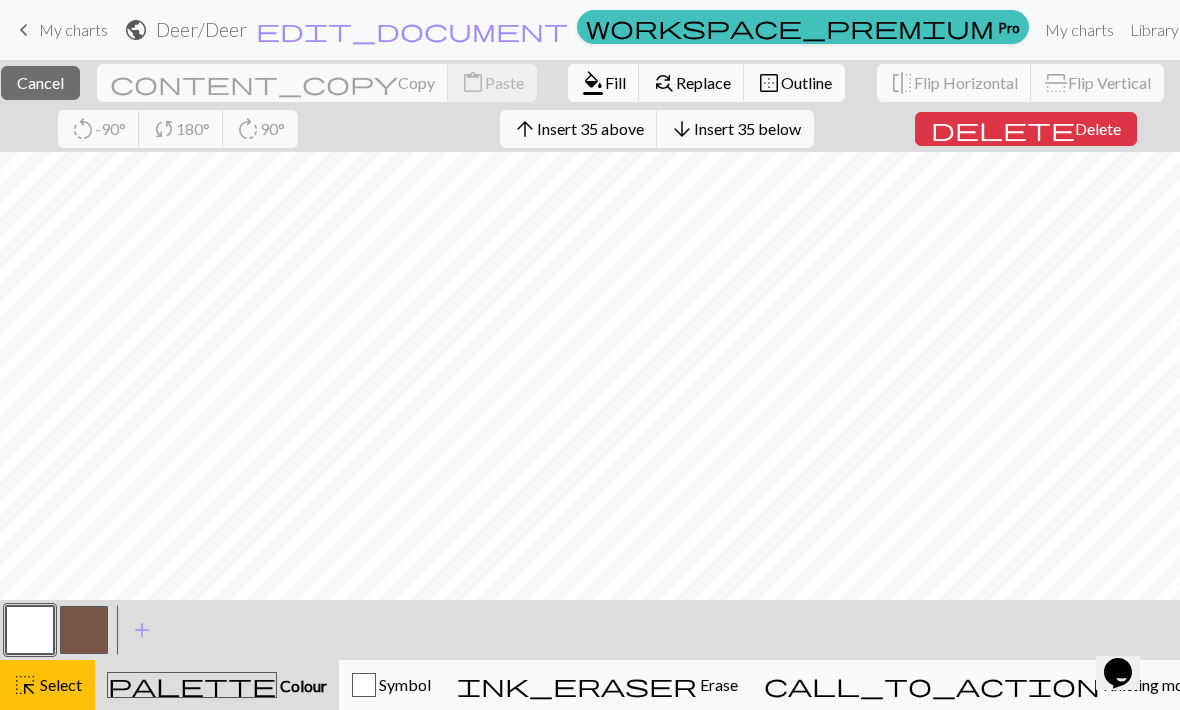 click on "Fill" at bounding box center [615, 82] 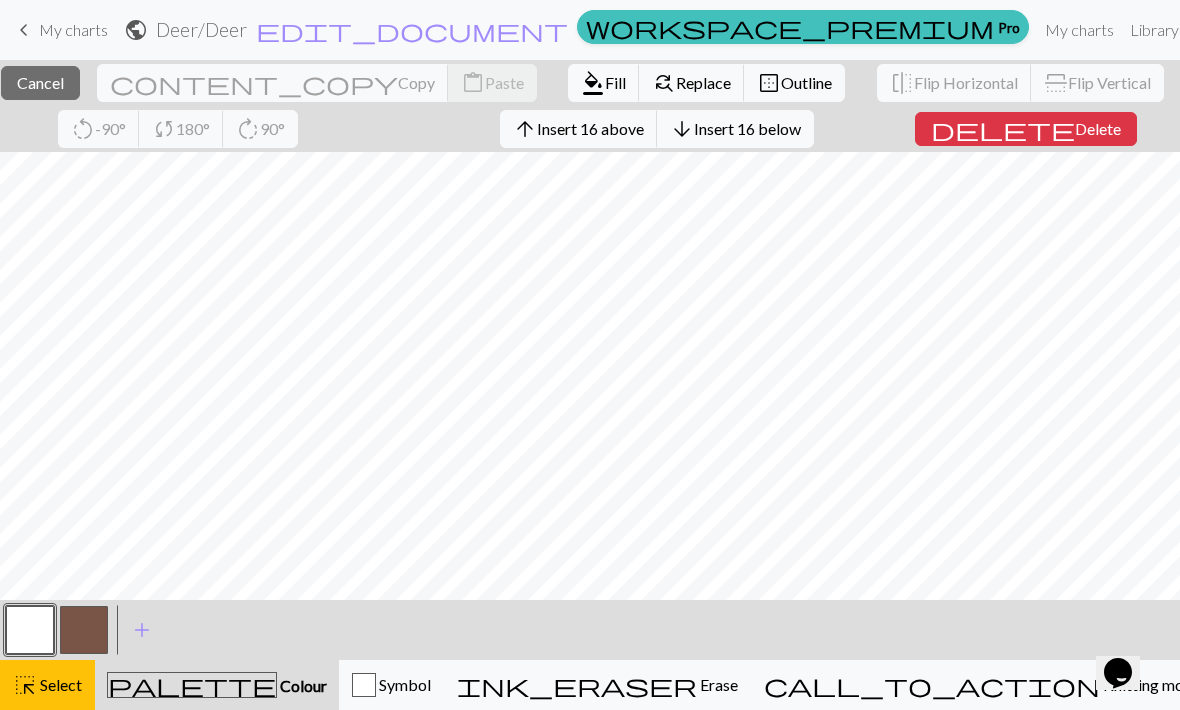 click on "delete" at bounding box center [1003, 129] 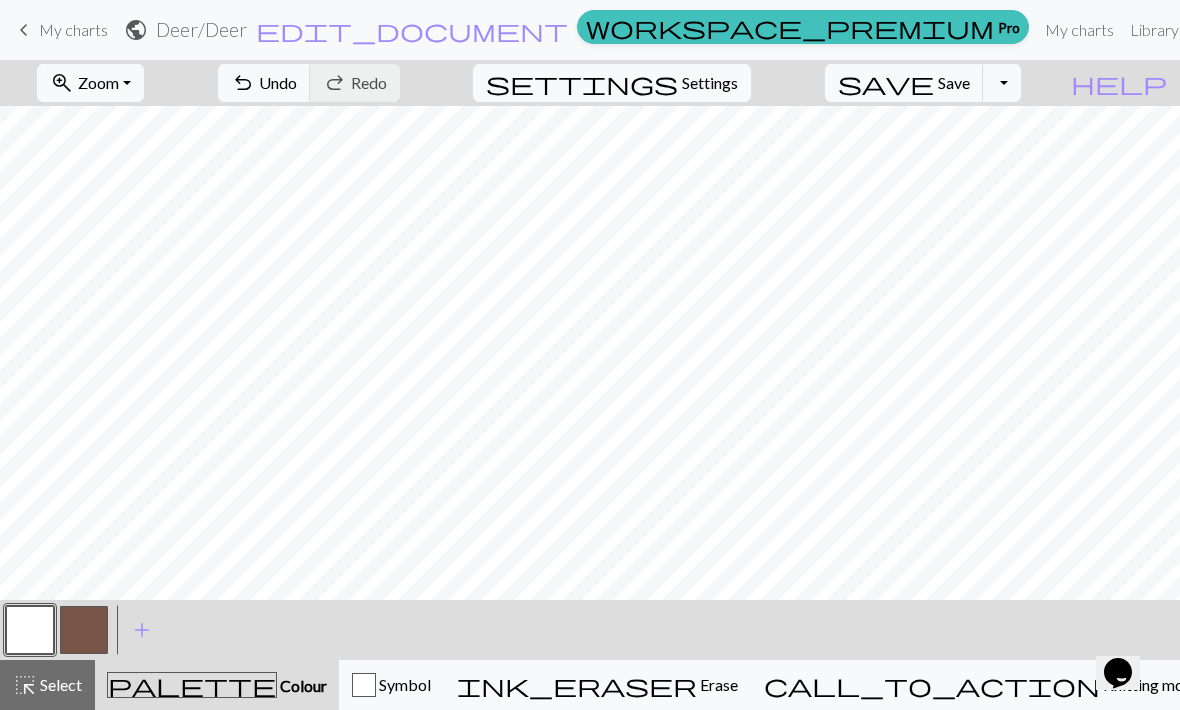 click at bounding box center [84, 630] 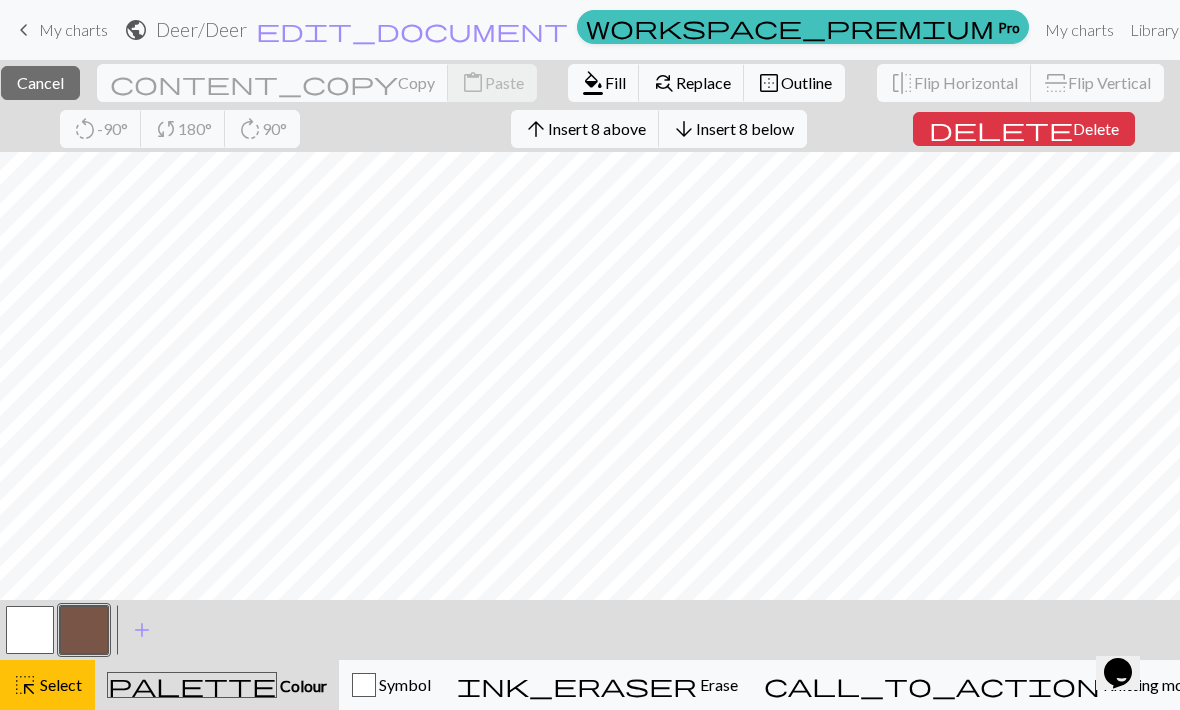 click on "Insert 8 above" at bounding box center [597, 128] 